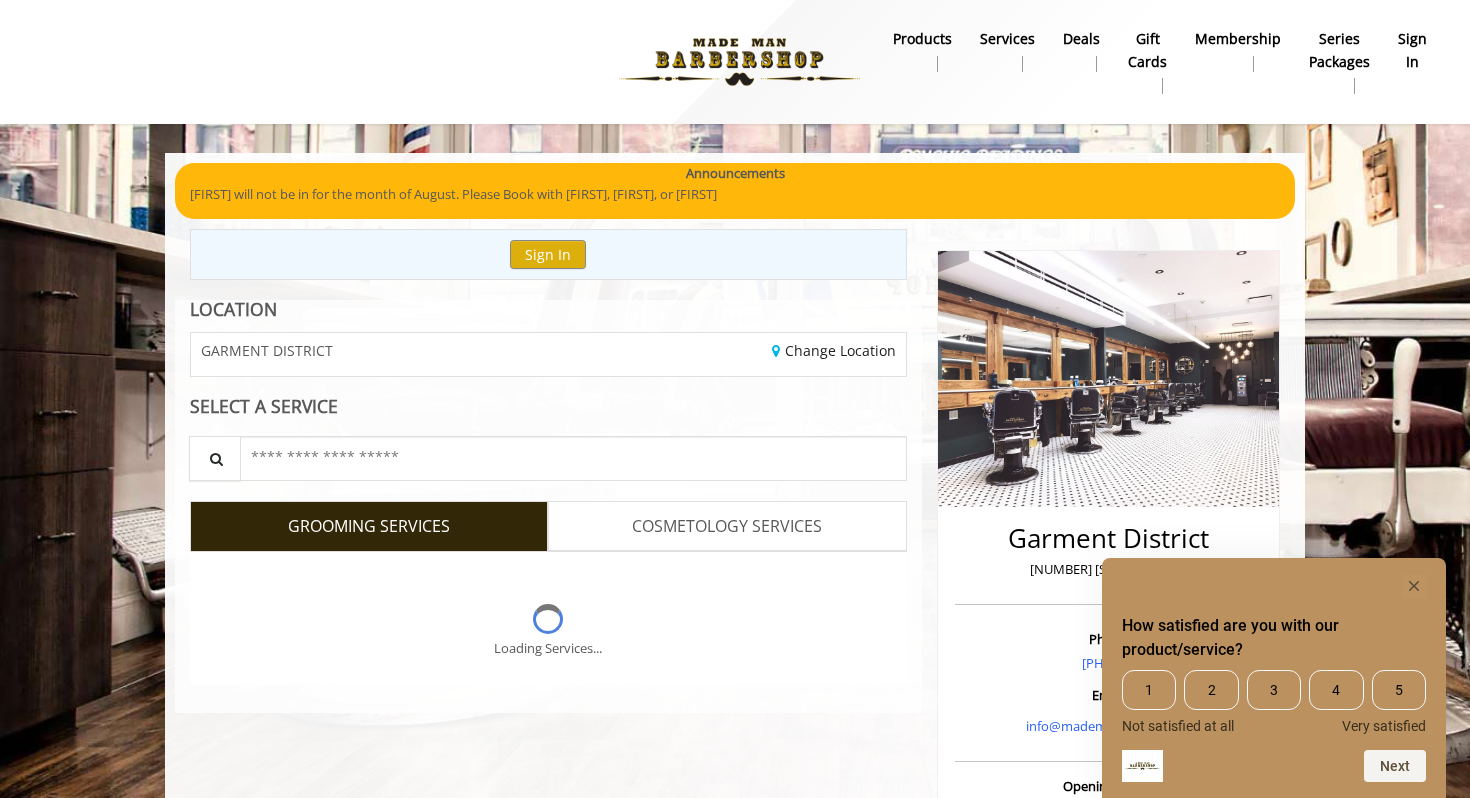scroll, scrollTop: 0, scrollLeft: 0, axis: both 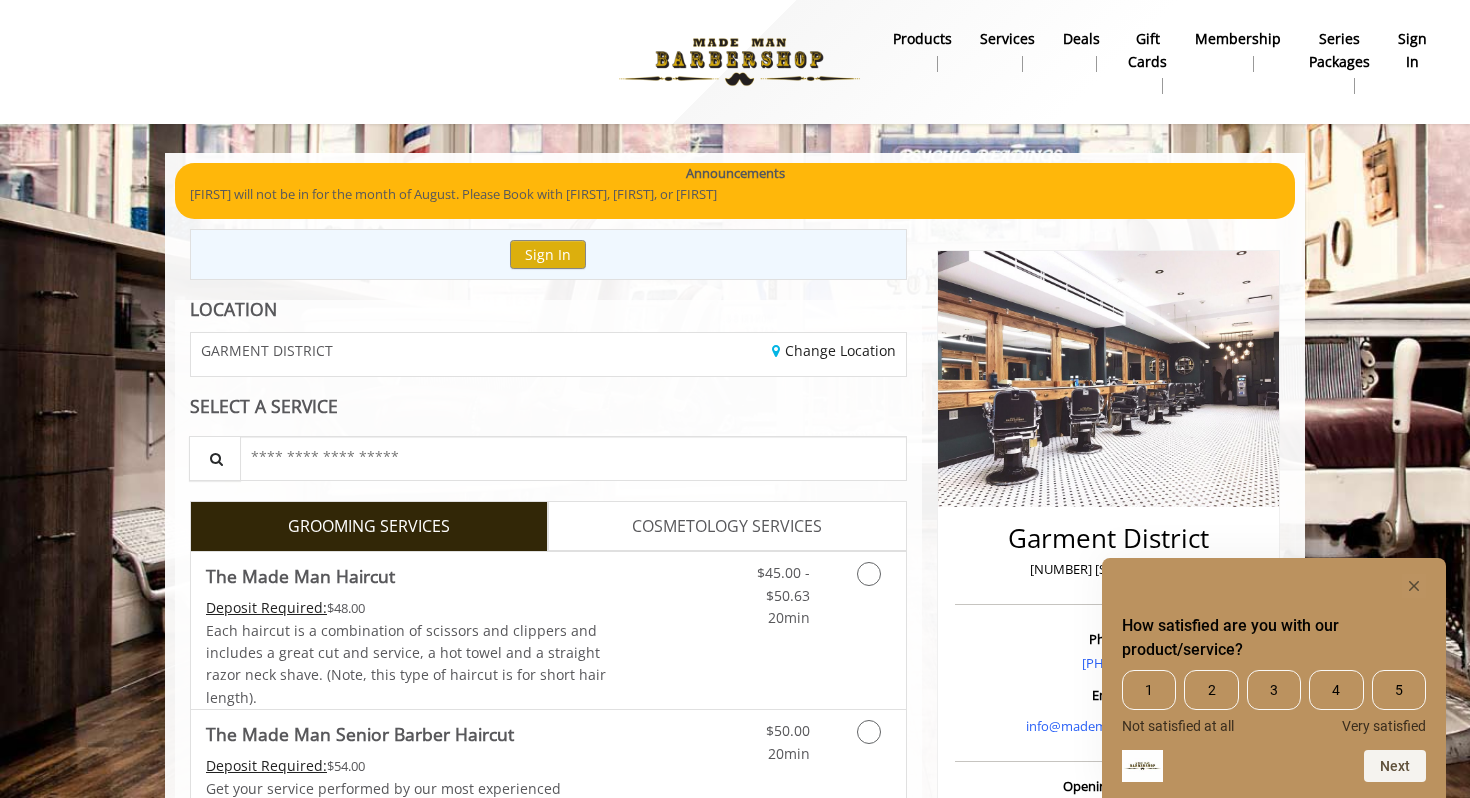 click on "GARMENT DISTRICT" at bounding box center (267, 350) 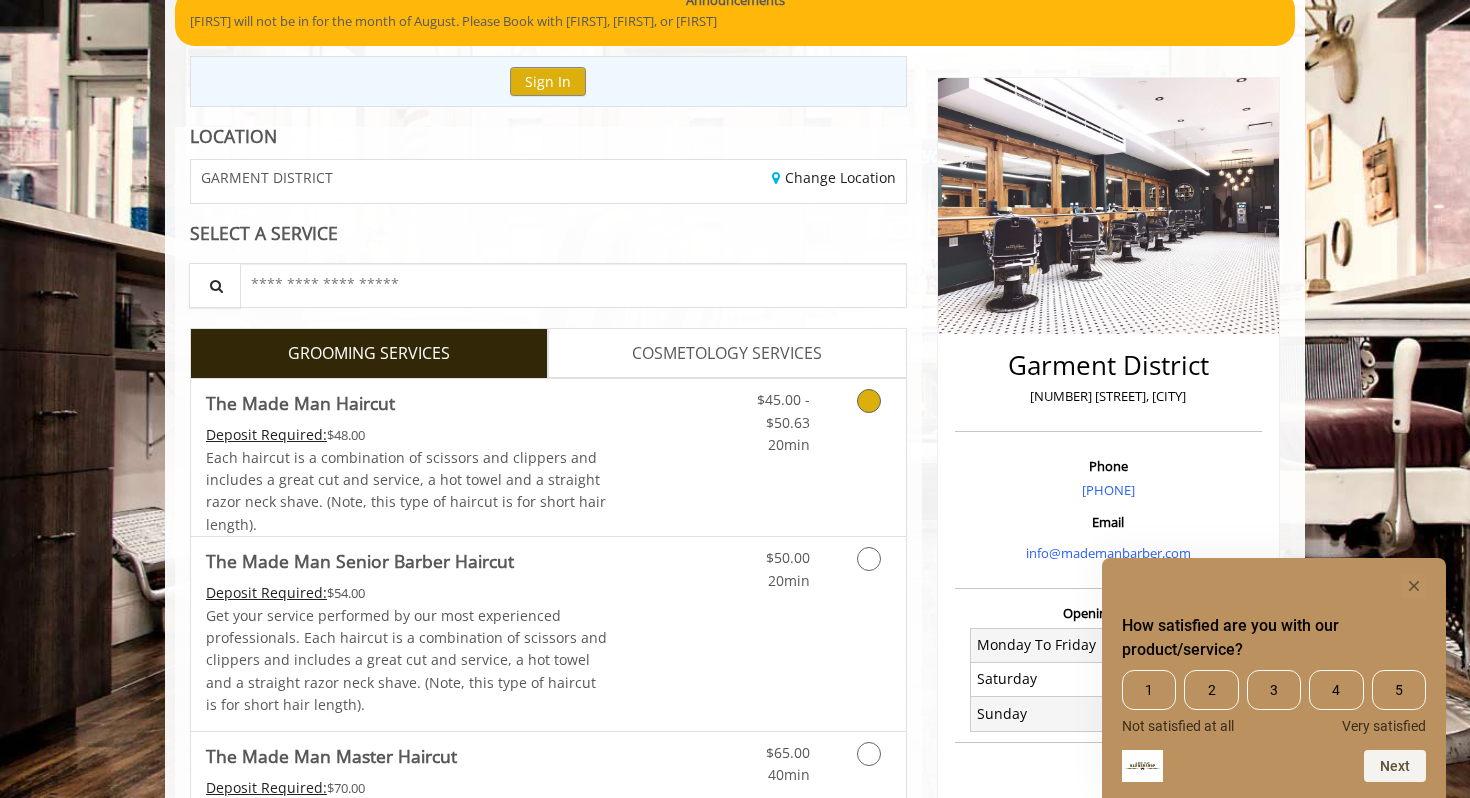 click at bounding box center [865, 417] 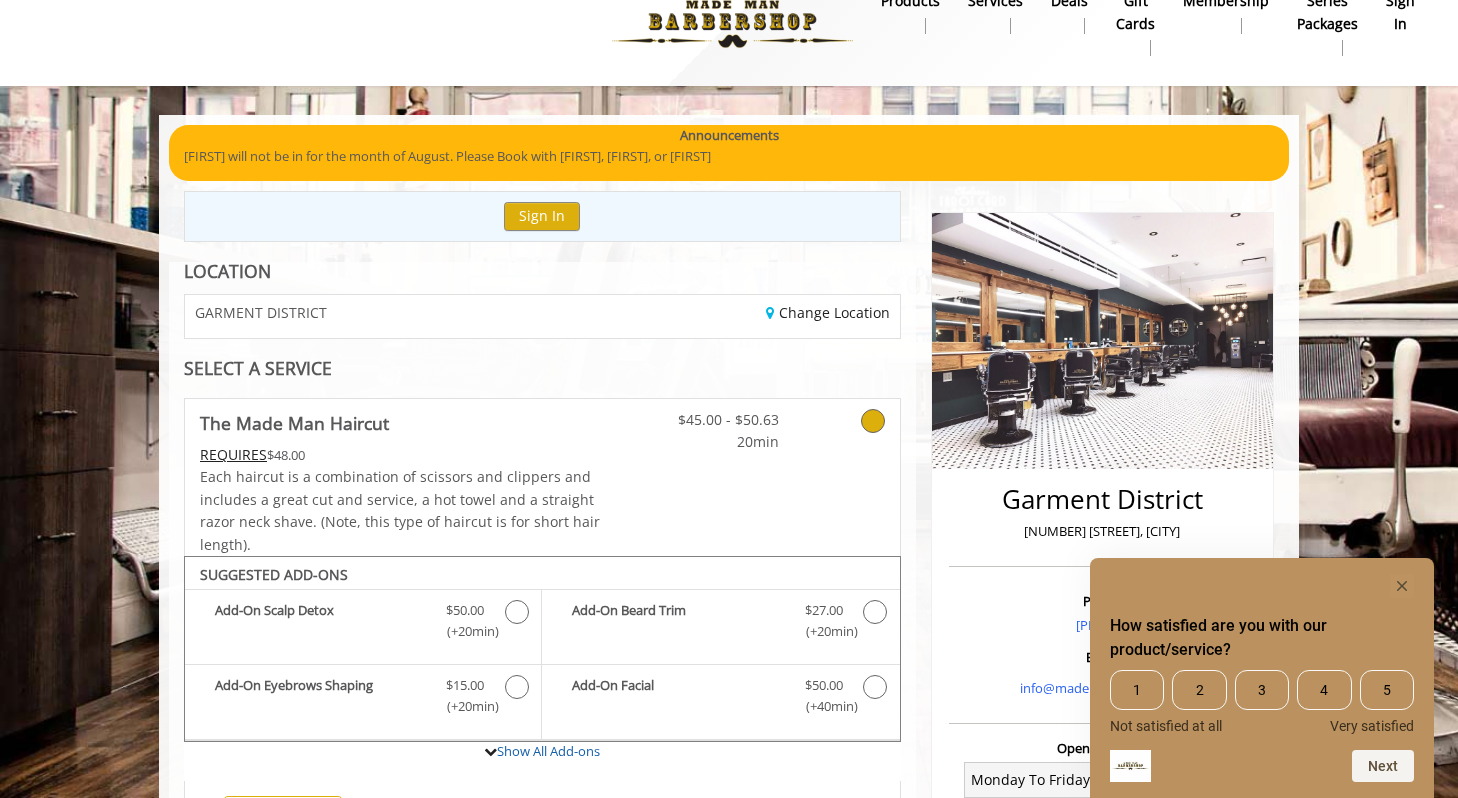 scroll, scrollTop: 0, scrollLeft: 0, axis: both 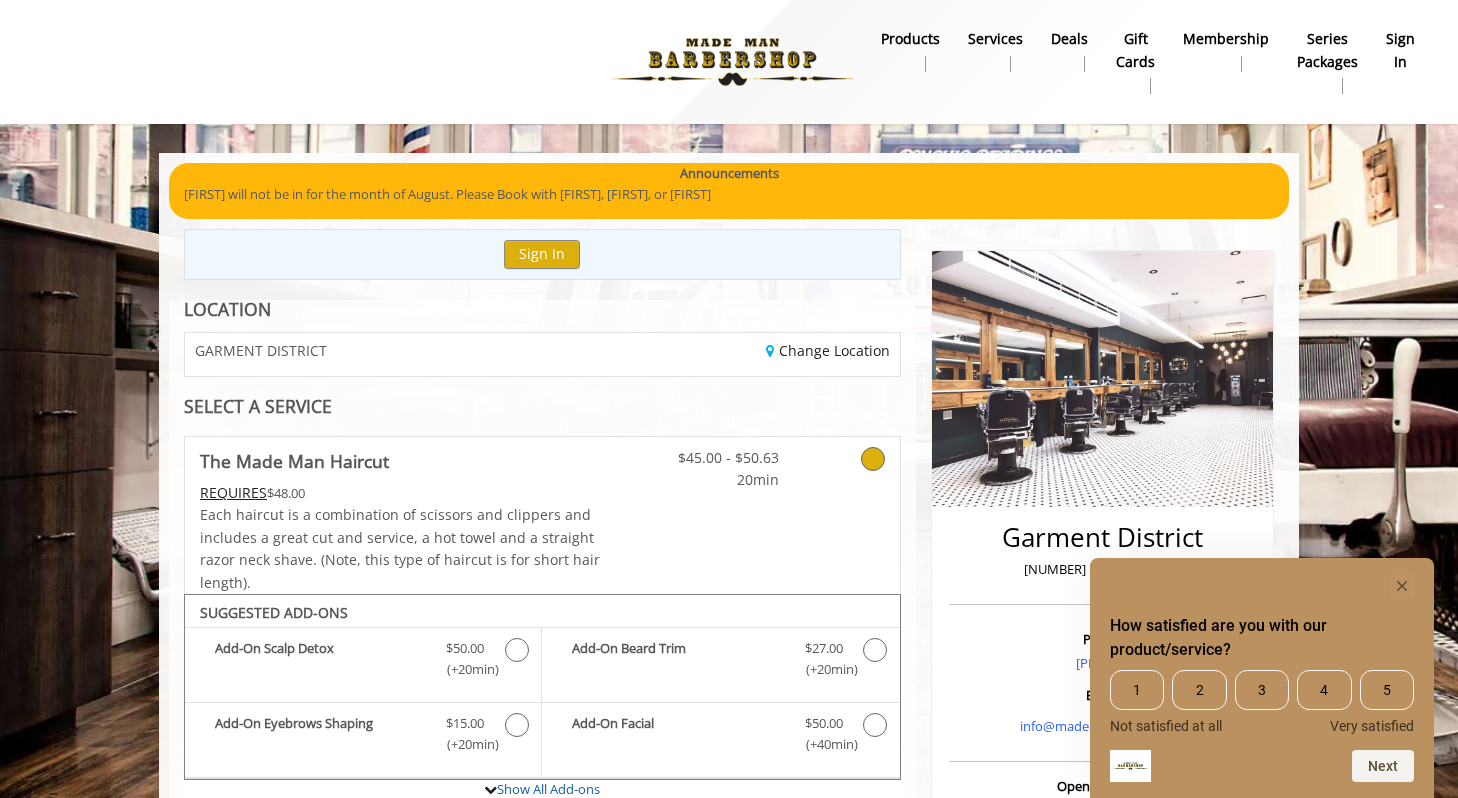 click on "sign in" at bounding box center (1400, 50) 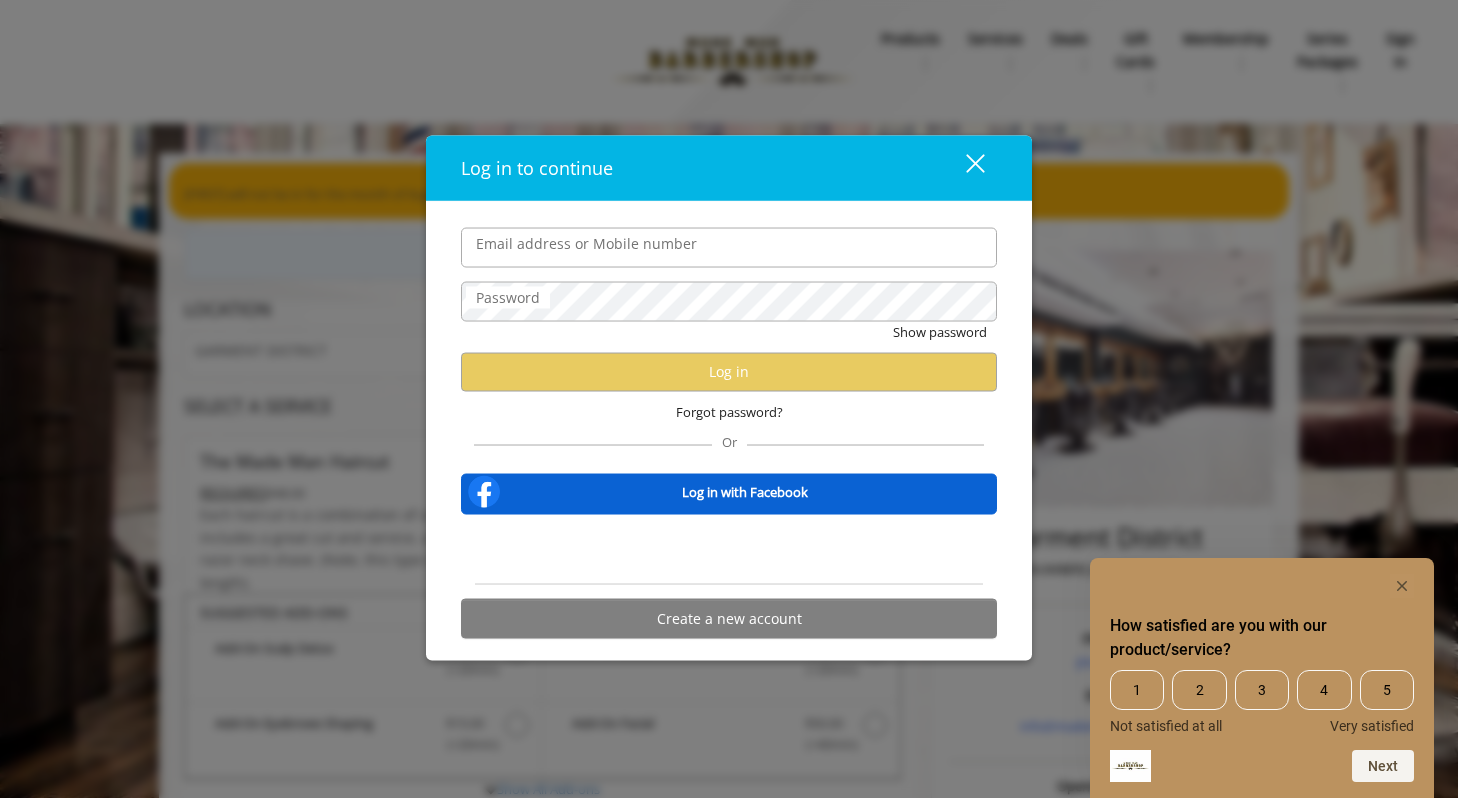 click on "Or" at bounding box center [728, 439] 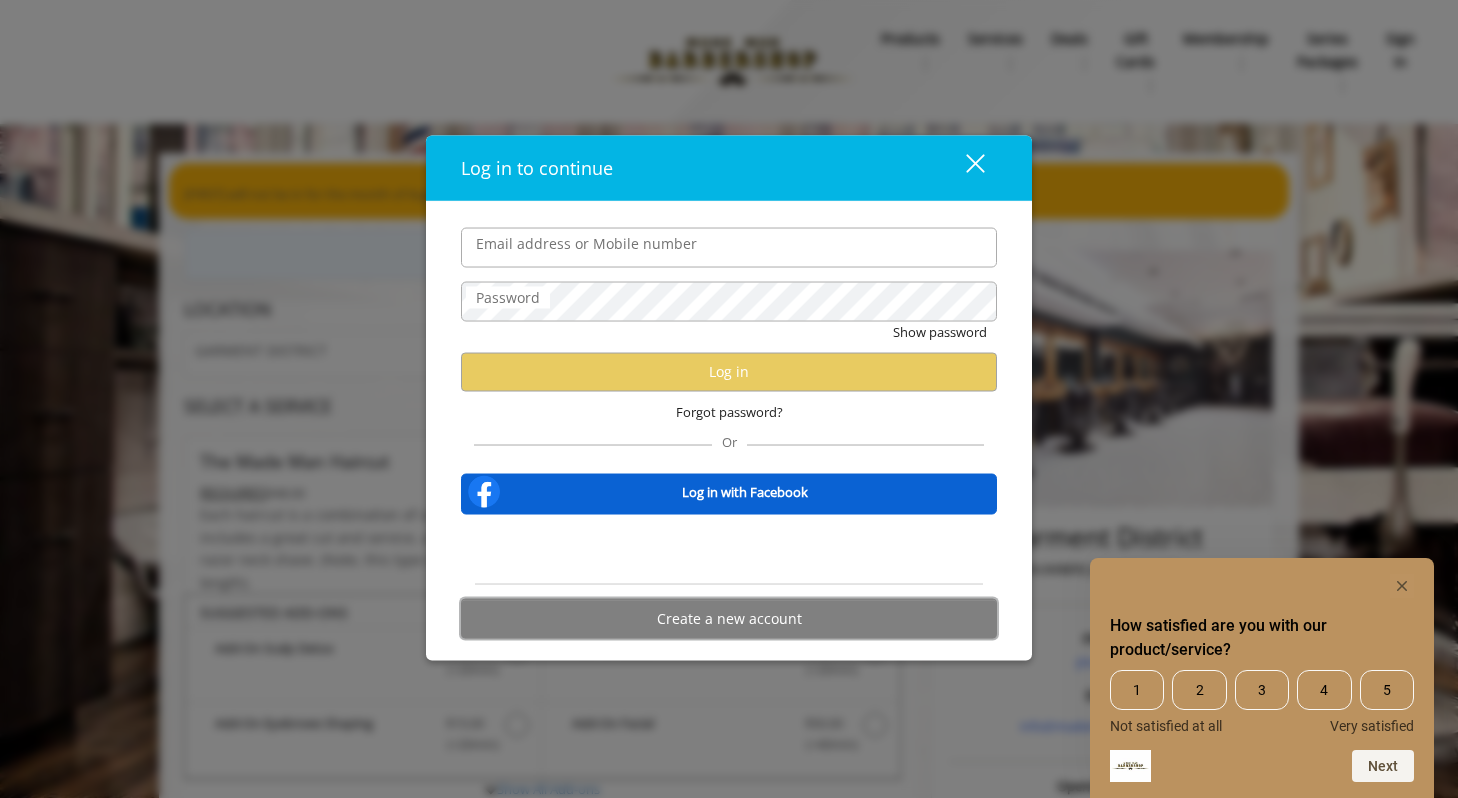 click on "Create a new account" at bounding box center [729, 618] 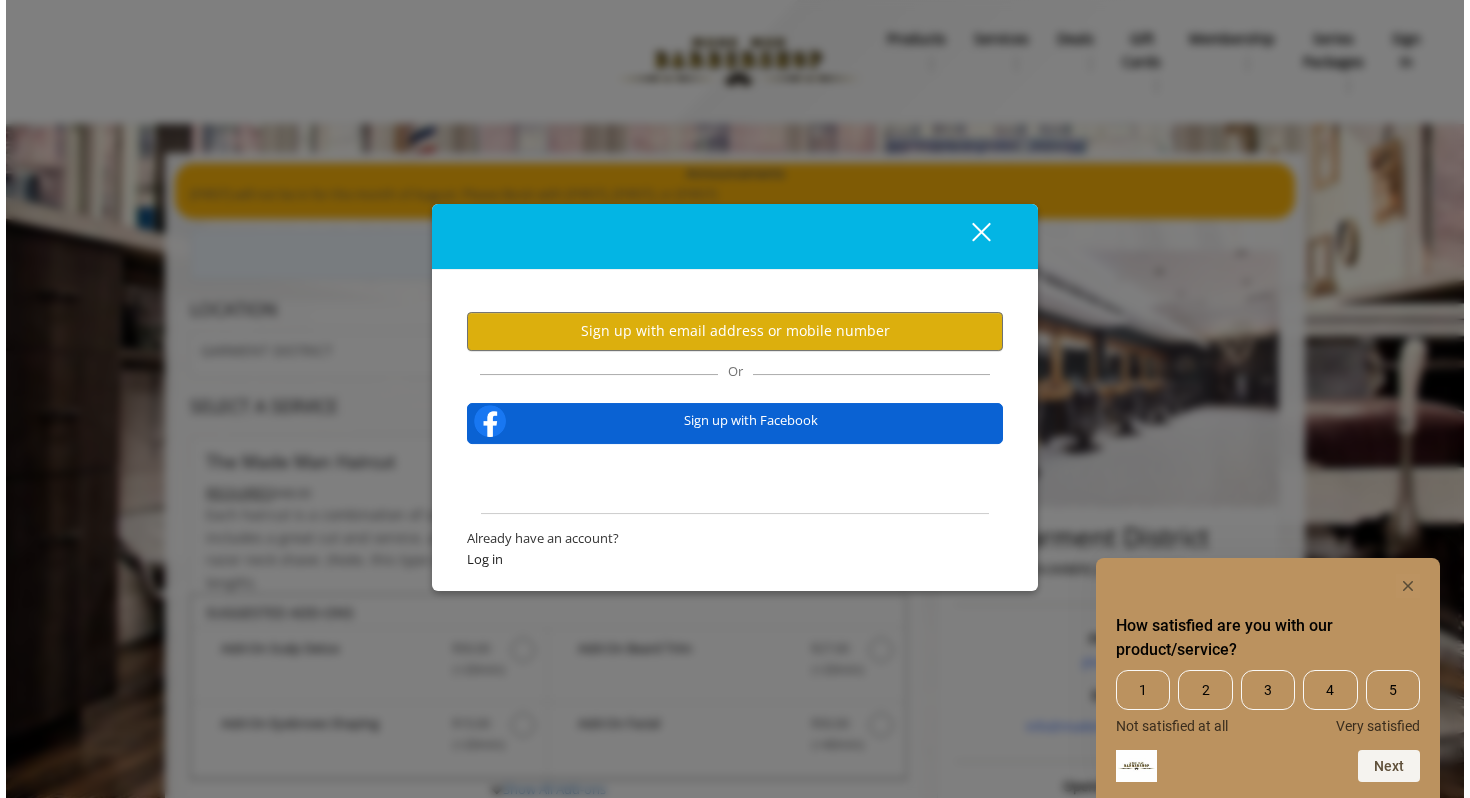 scroll, scrollTop: 1, scrollLeft: 0, axis: vertical 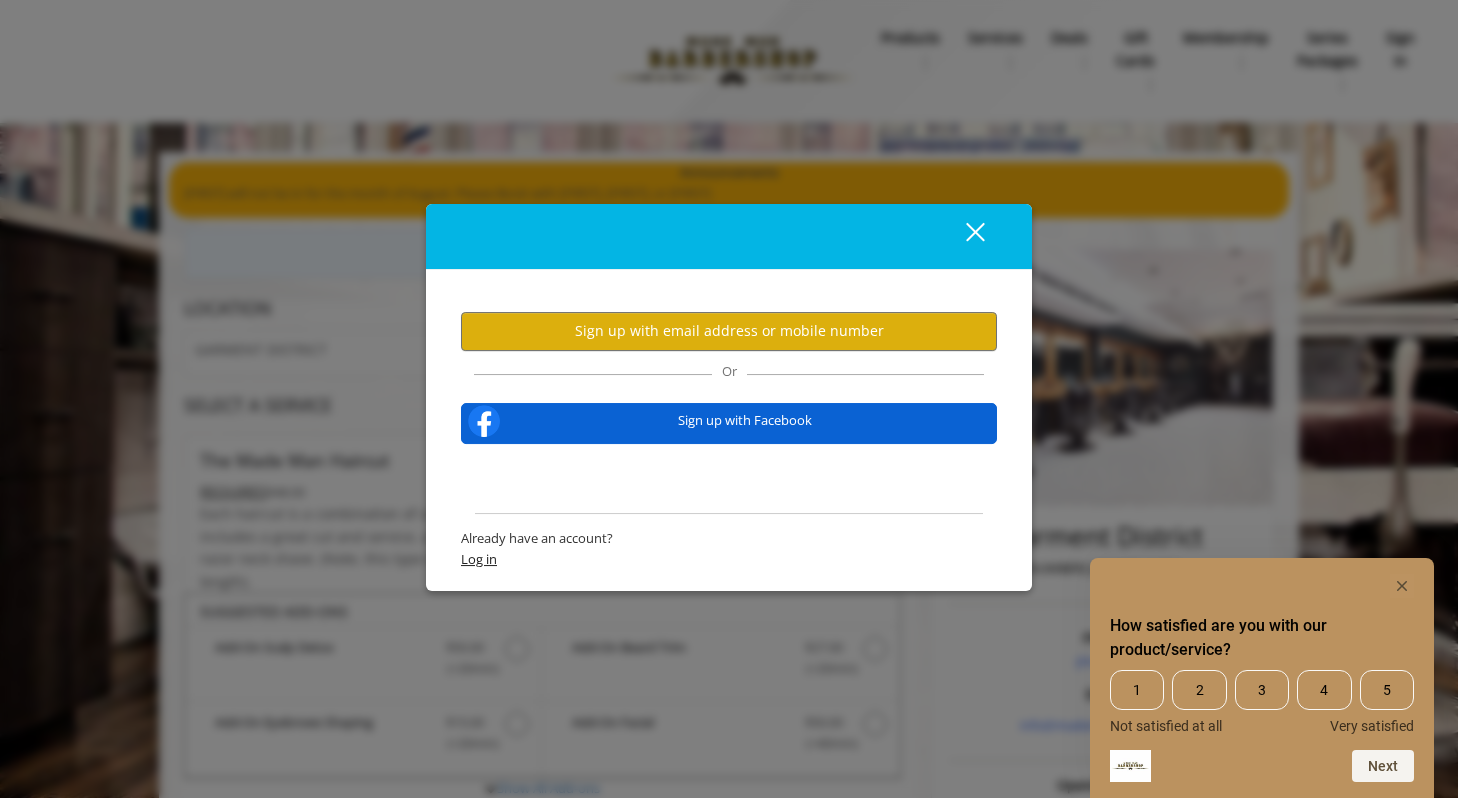 click on "Log in" at bounding box center [729, 559] 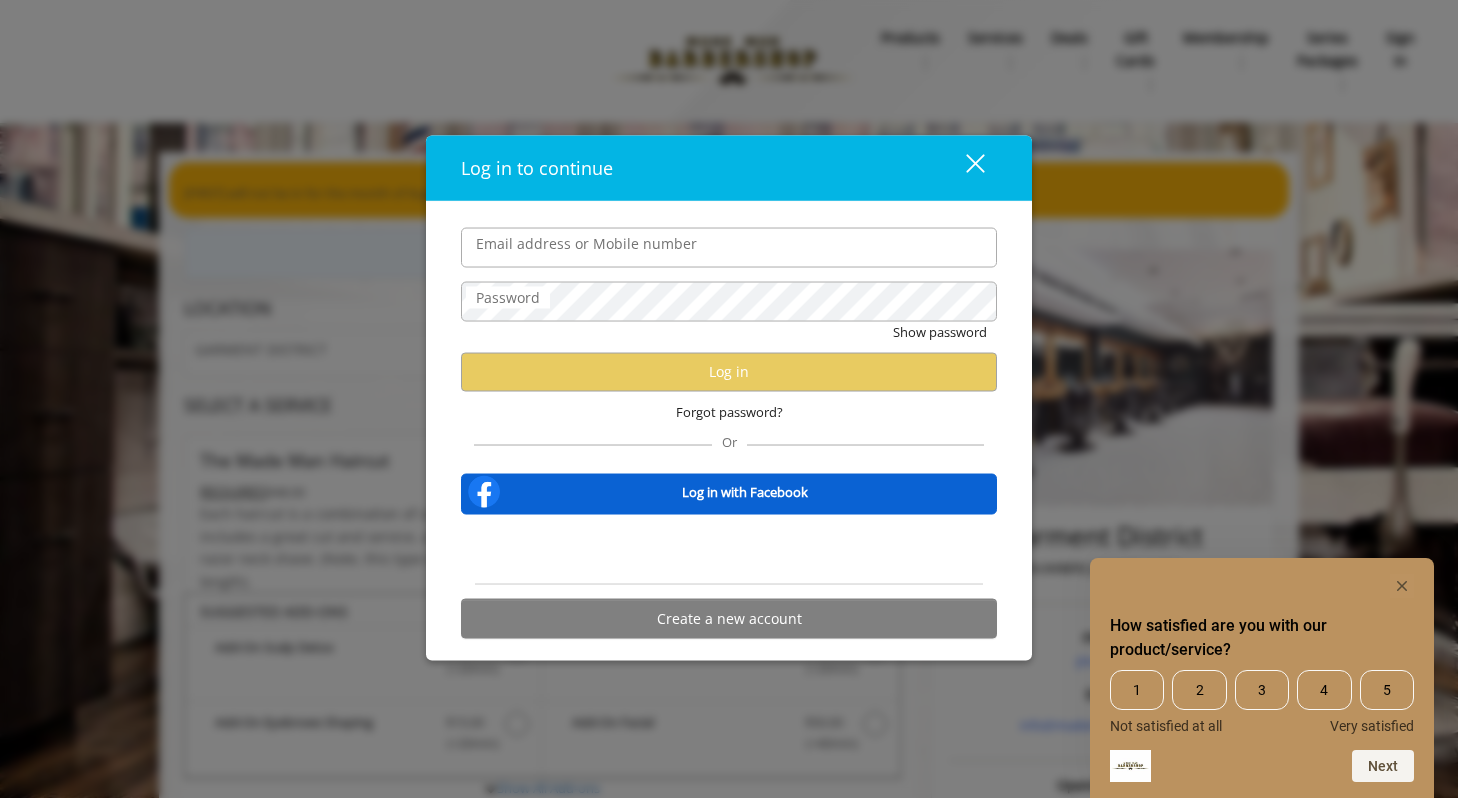 click on "Email address or Mobile number" at bounding box center (586, 243) 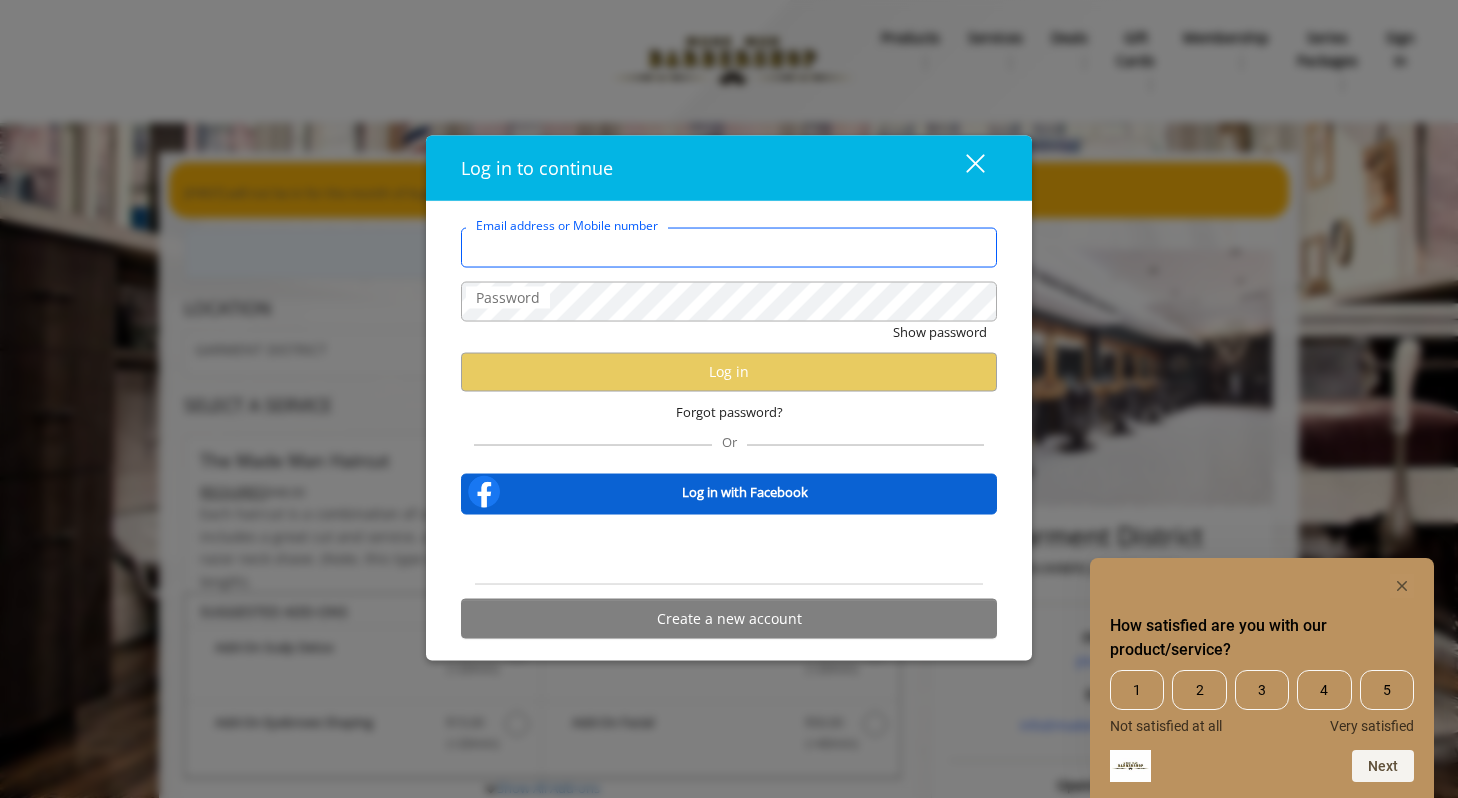 click on "Email address or Mobile number" at bounding box center [729, 247] 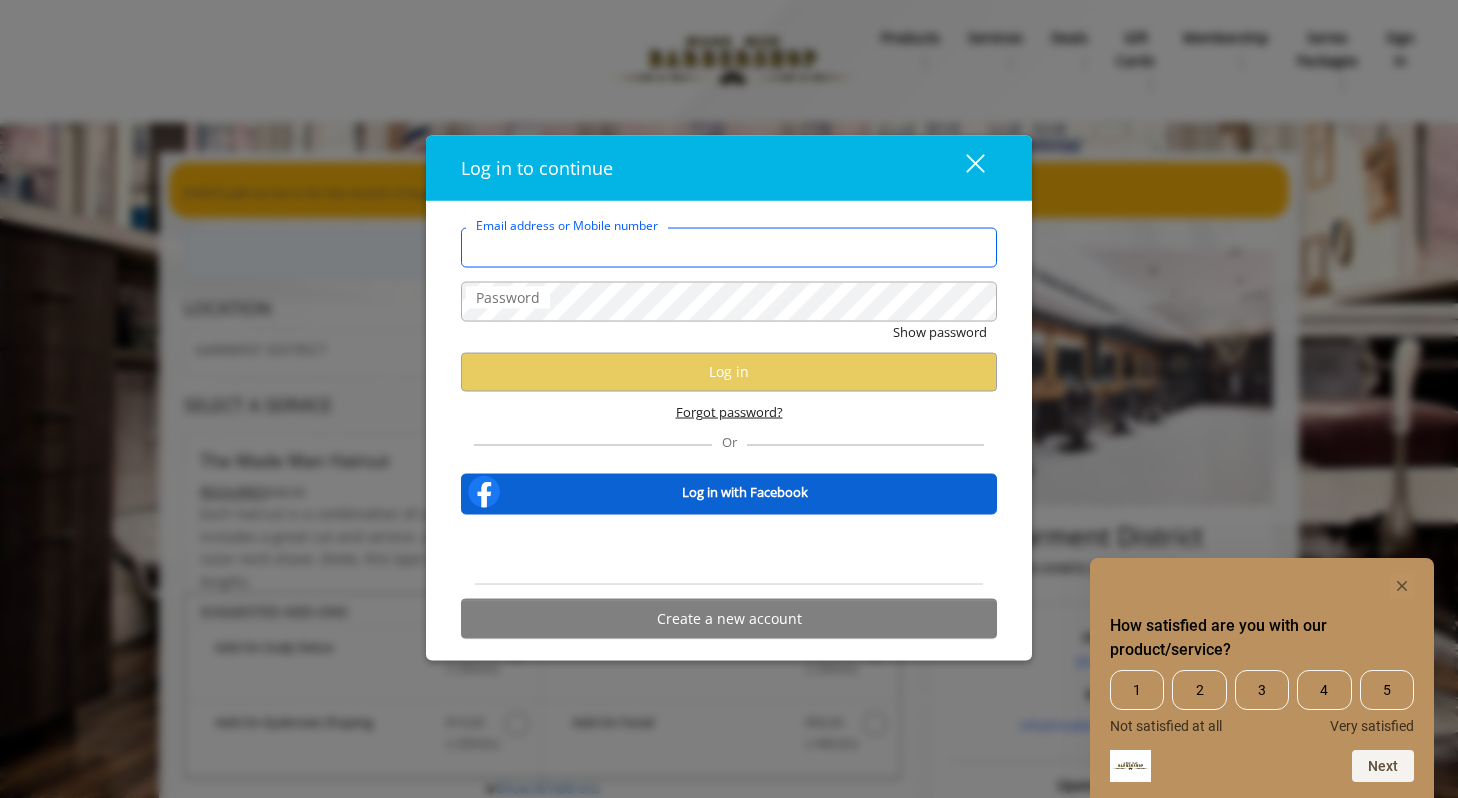 type on "**********" 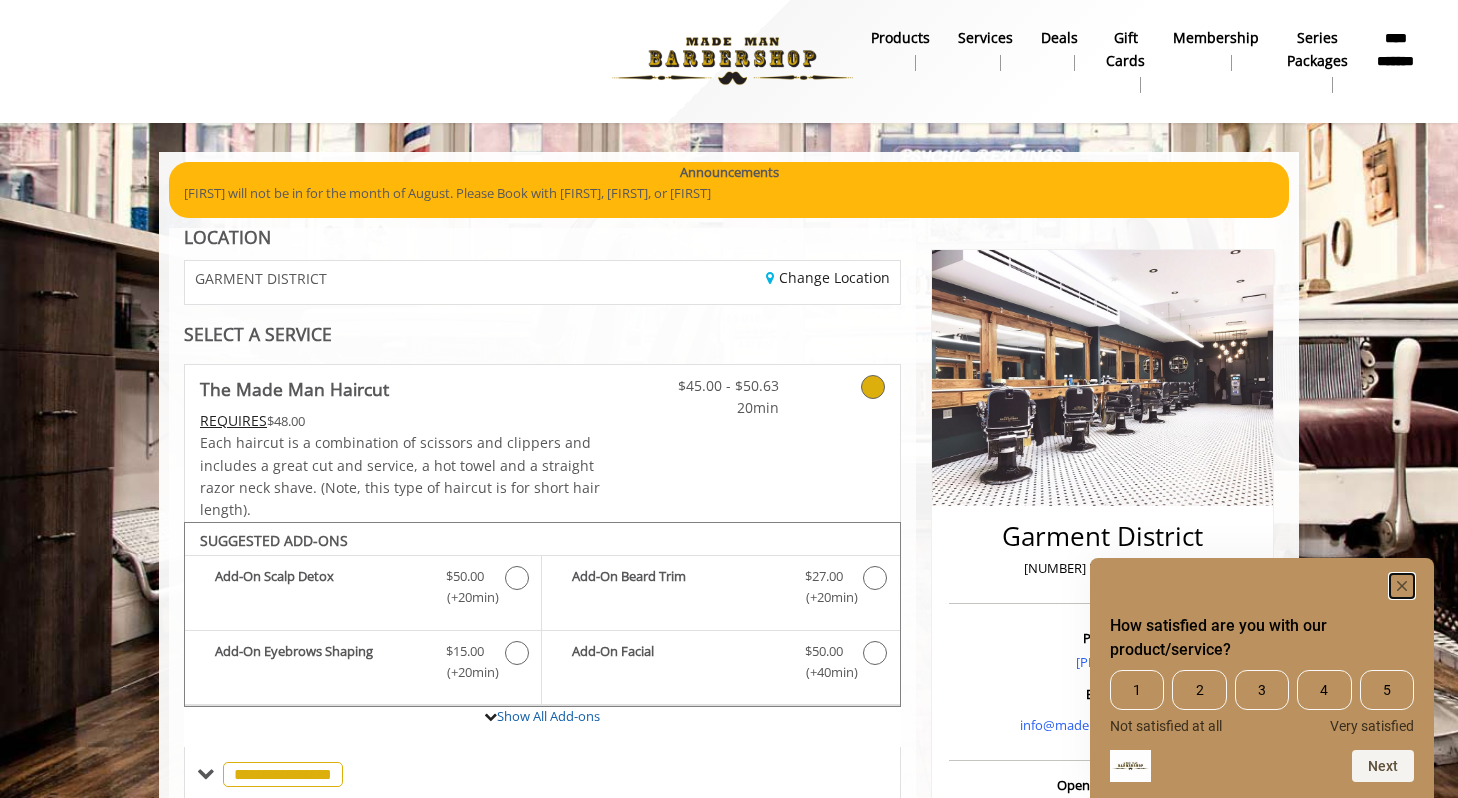 click 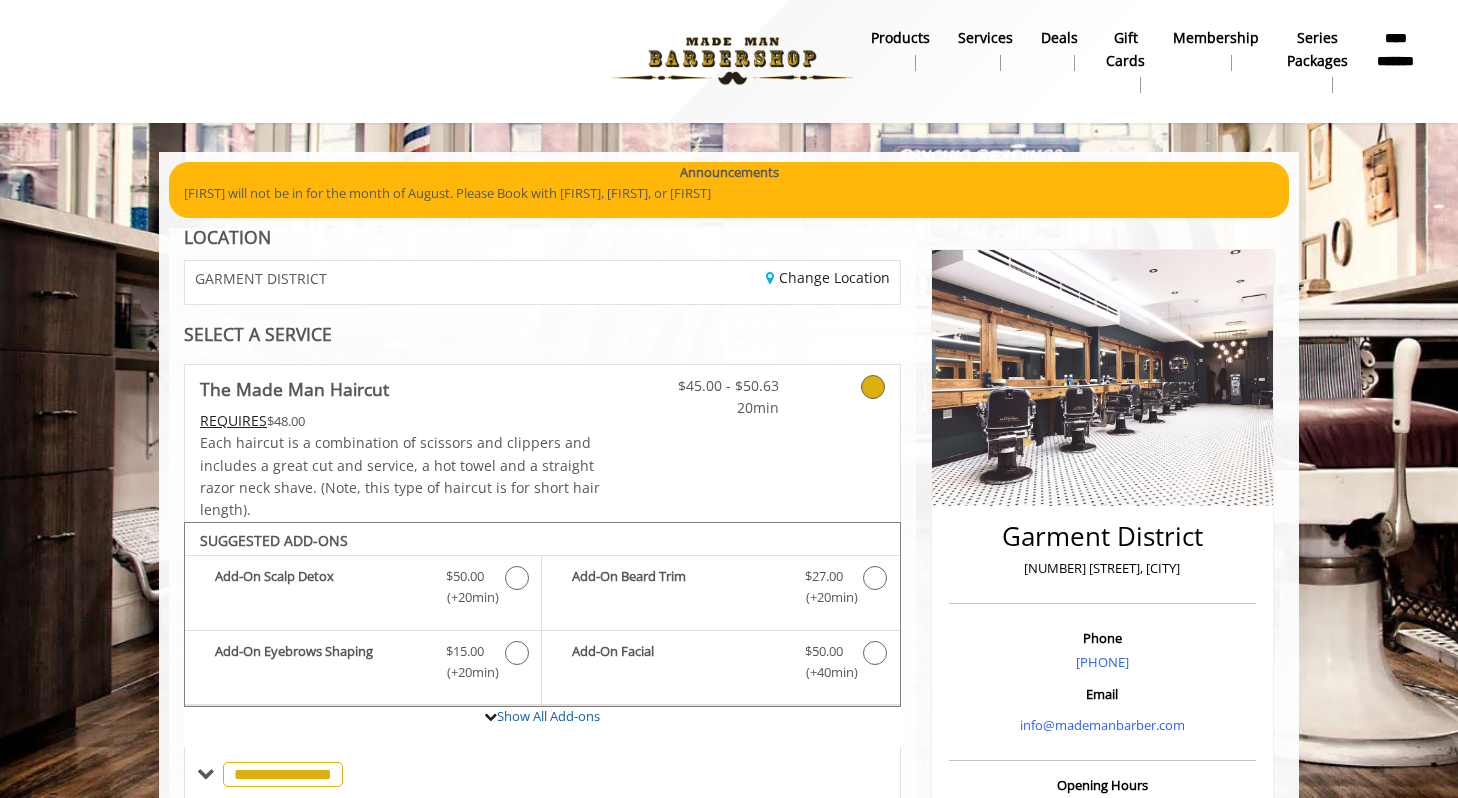 click on "**********" at bounding box center (1395, 49) 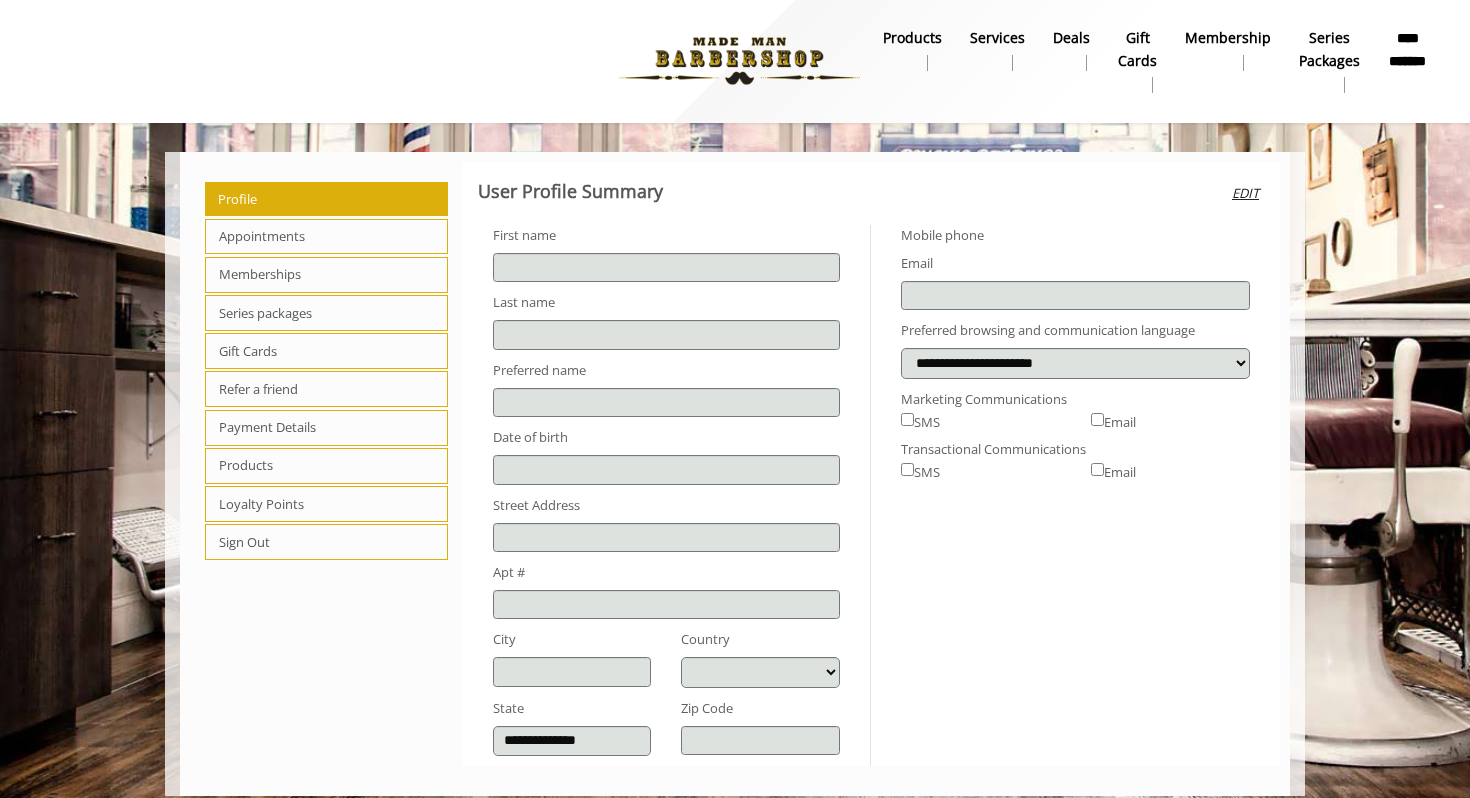 type on "******" 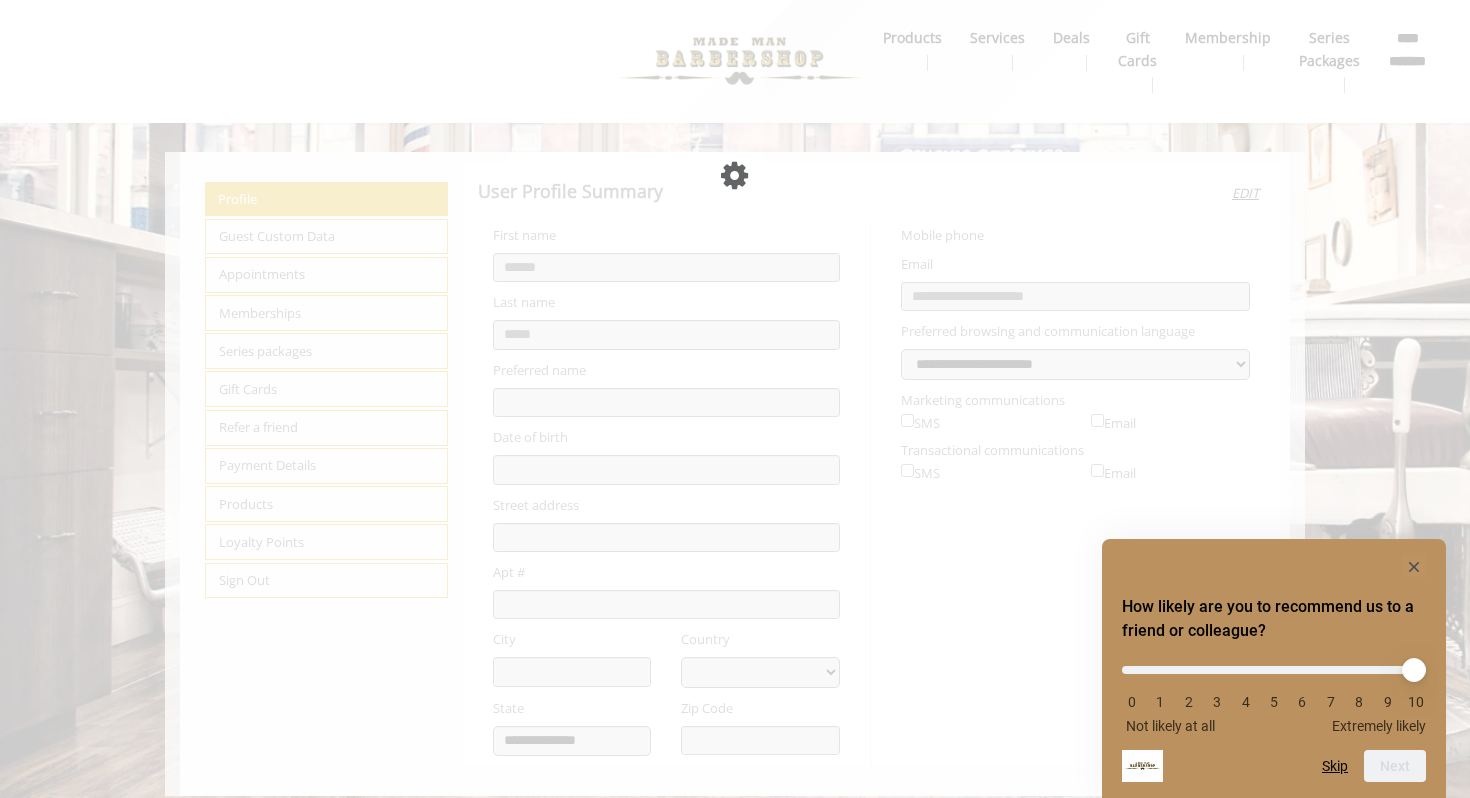 select on "***" 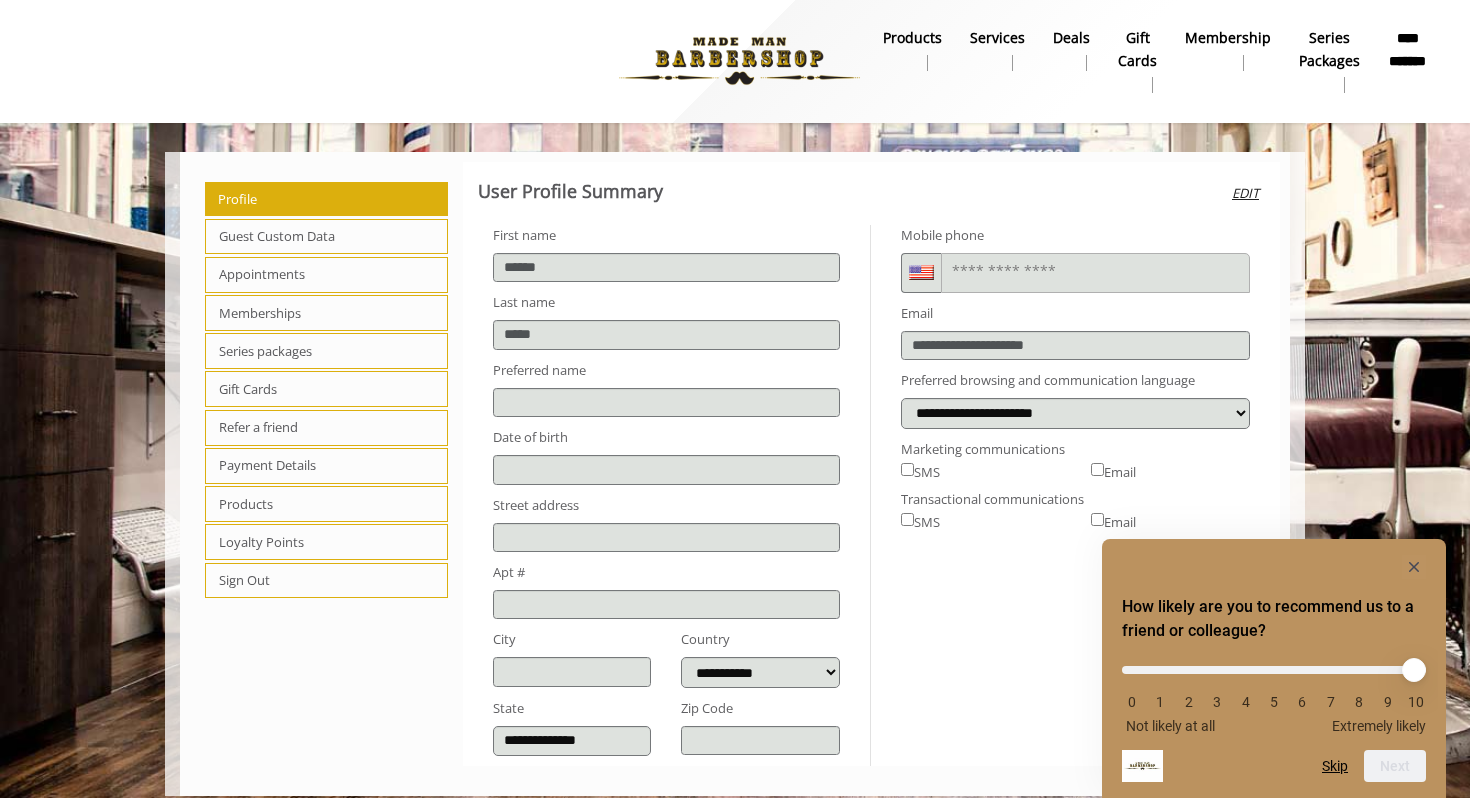 click on "Appointments" at bounding box center (326, 275) 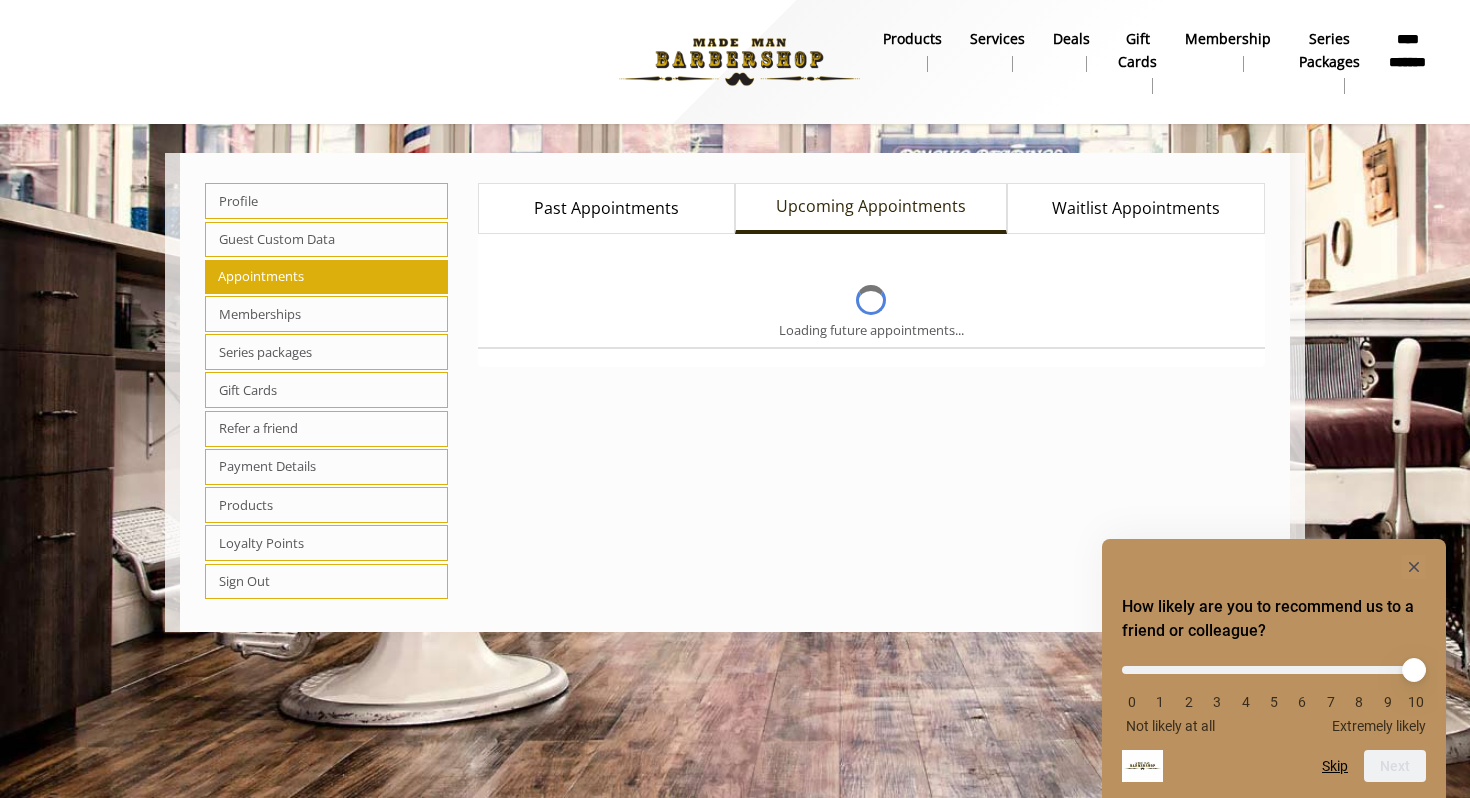 scroll, scrollTop: 0, scrollLeft: 0, axis: both 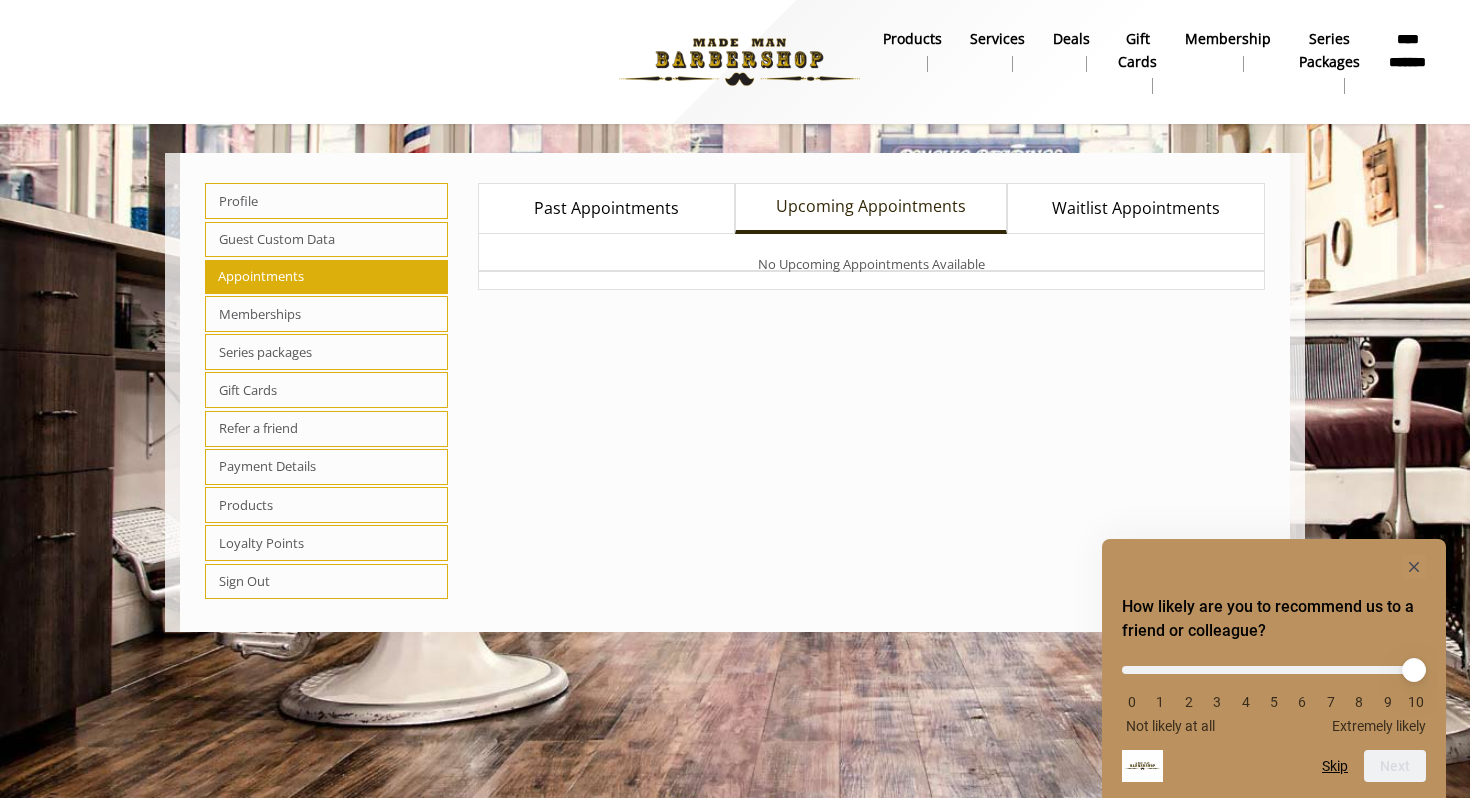 click on "Past Appointments" at bounding box center [606, 208] 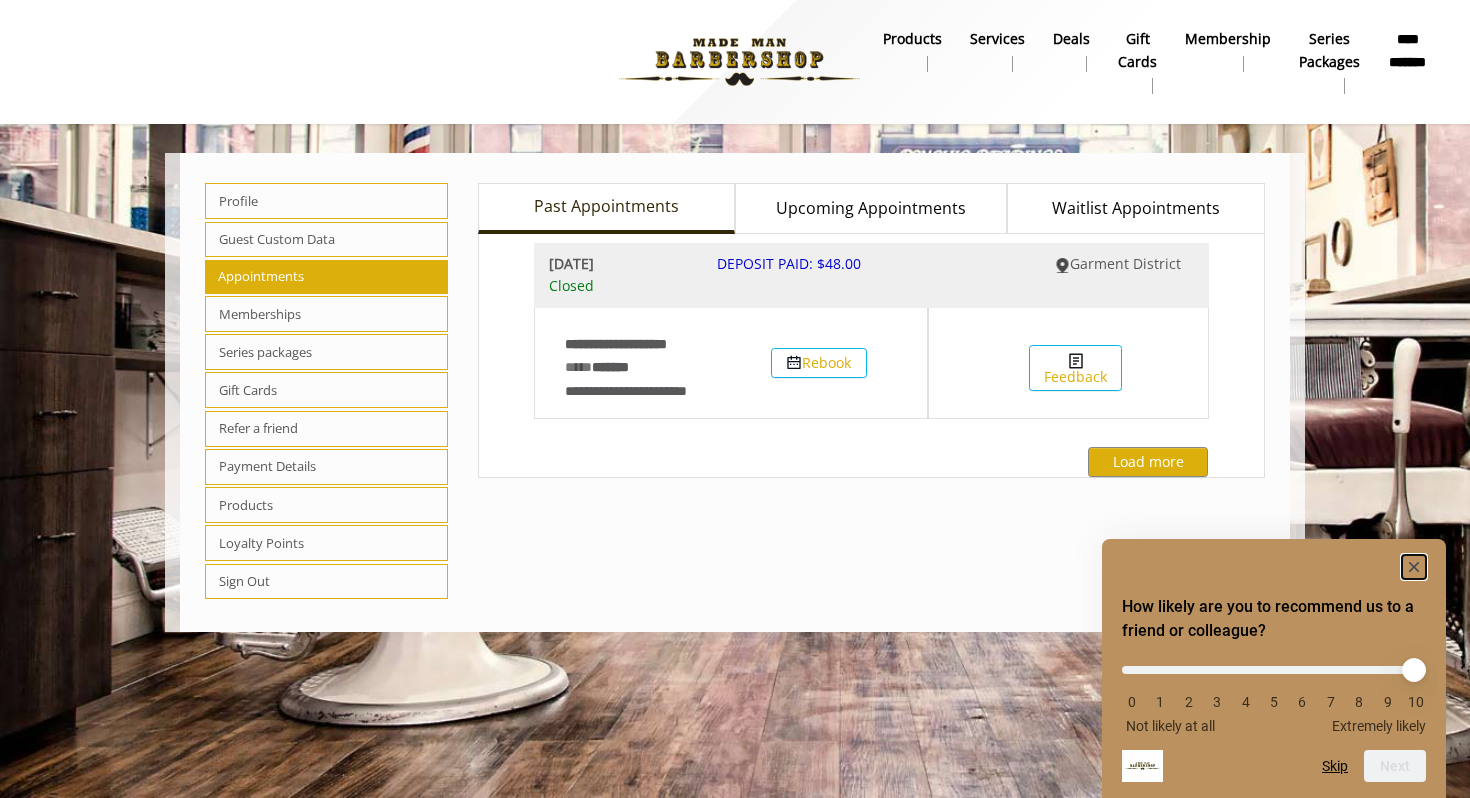 click 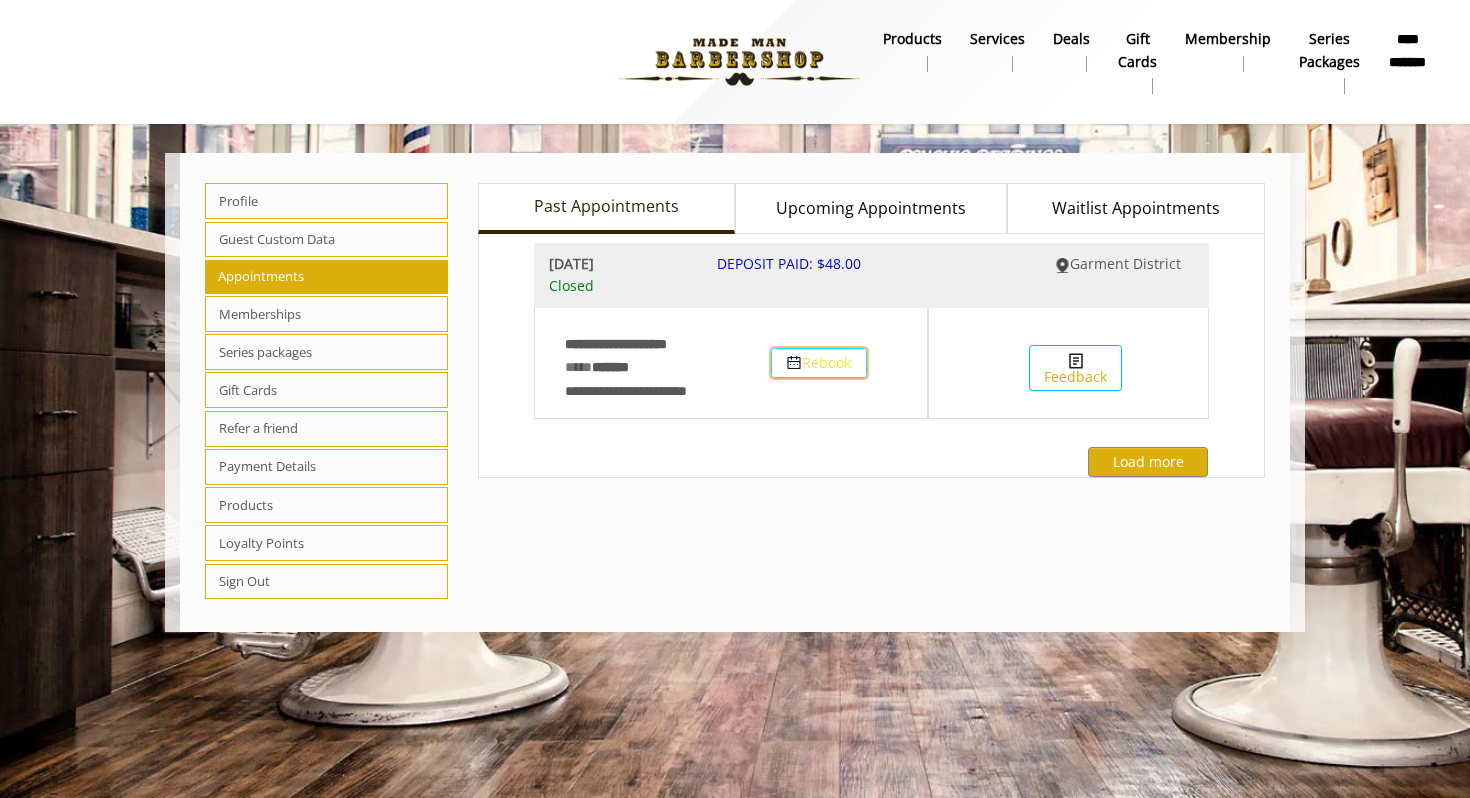 click on "Rebook" at bounding box center (819, 362) 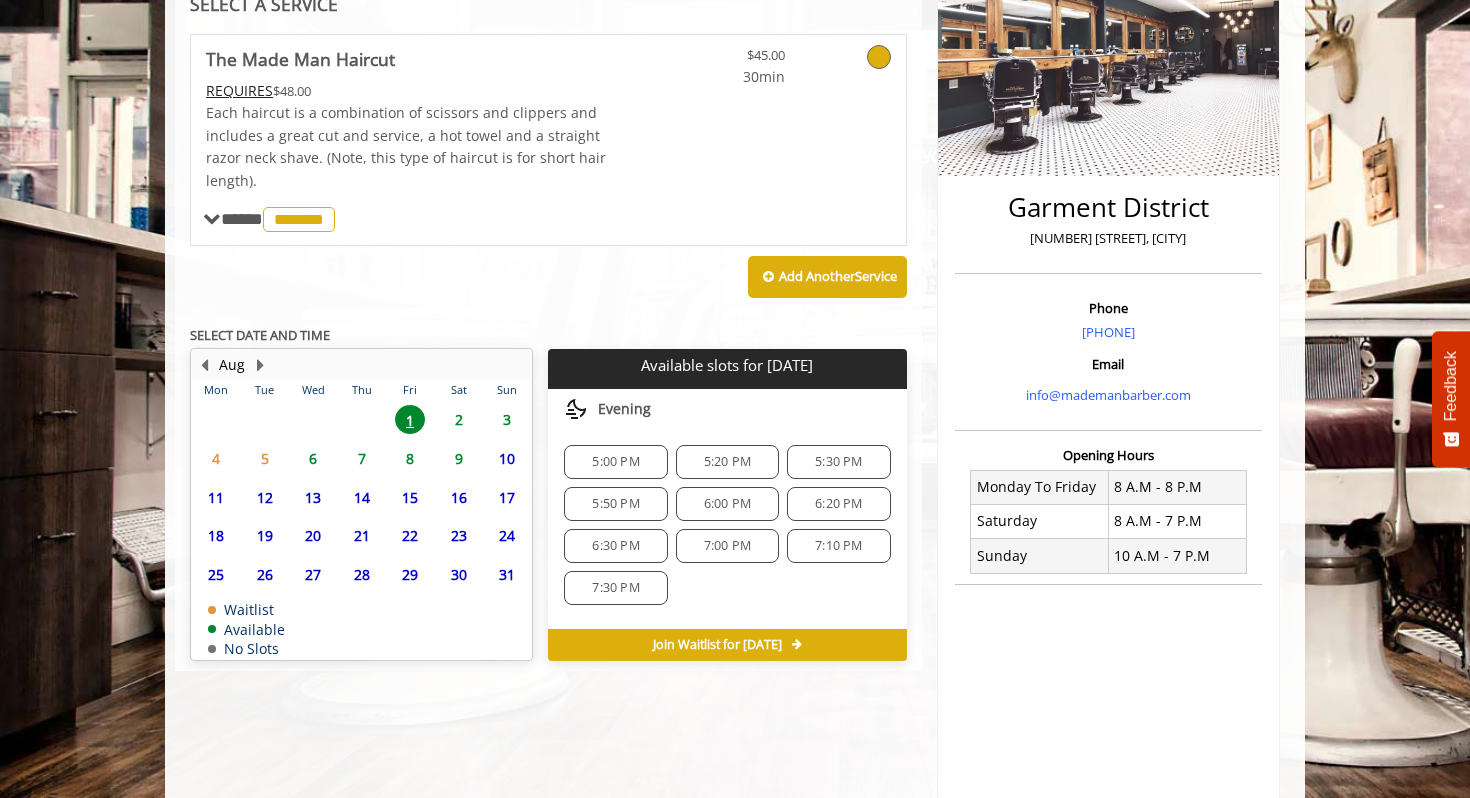 scroll, scrollTop: 332, scrollLeft: 0, axis: vertical 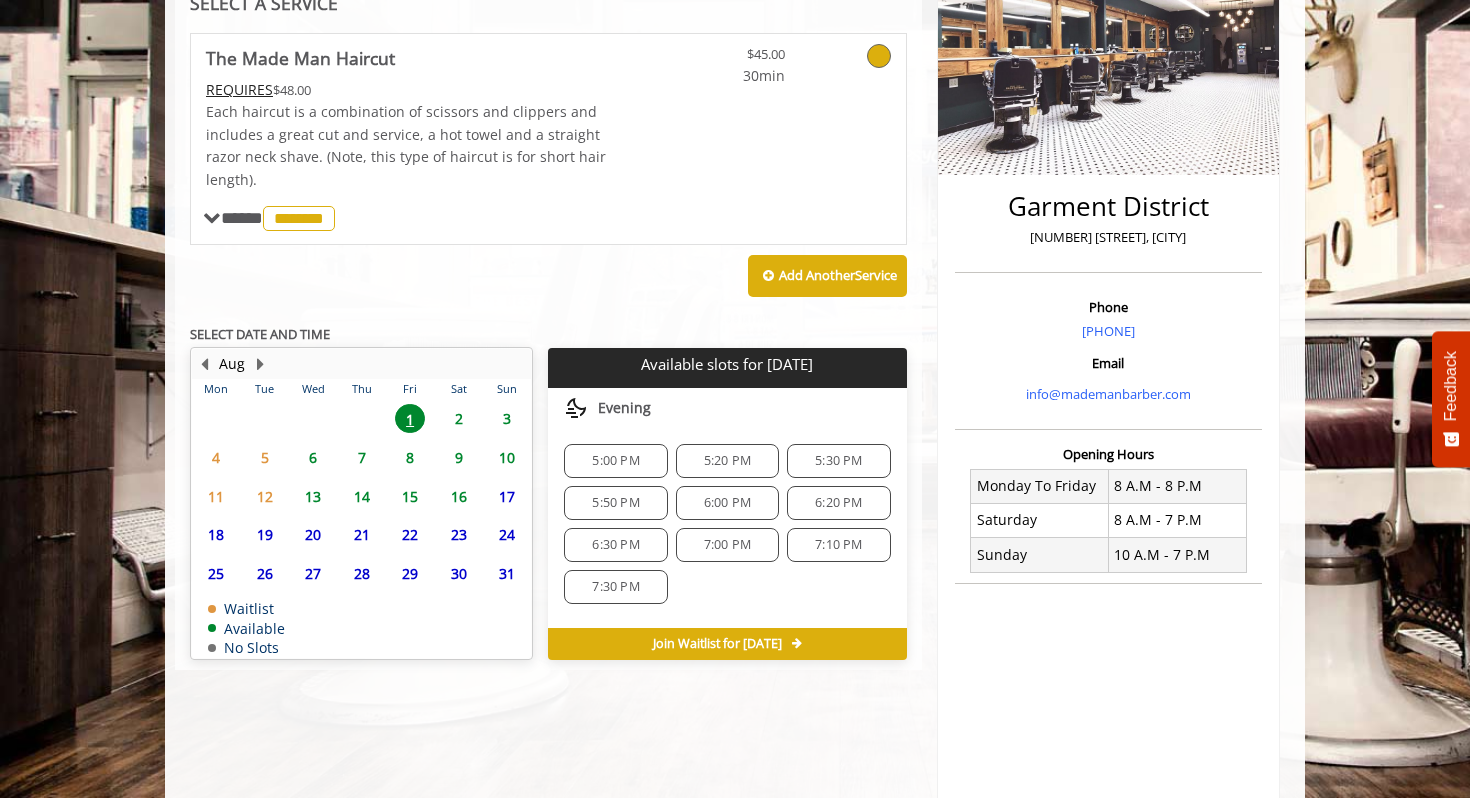 click on "2" 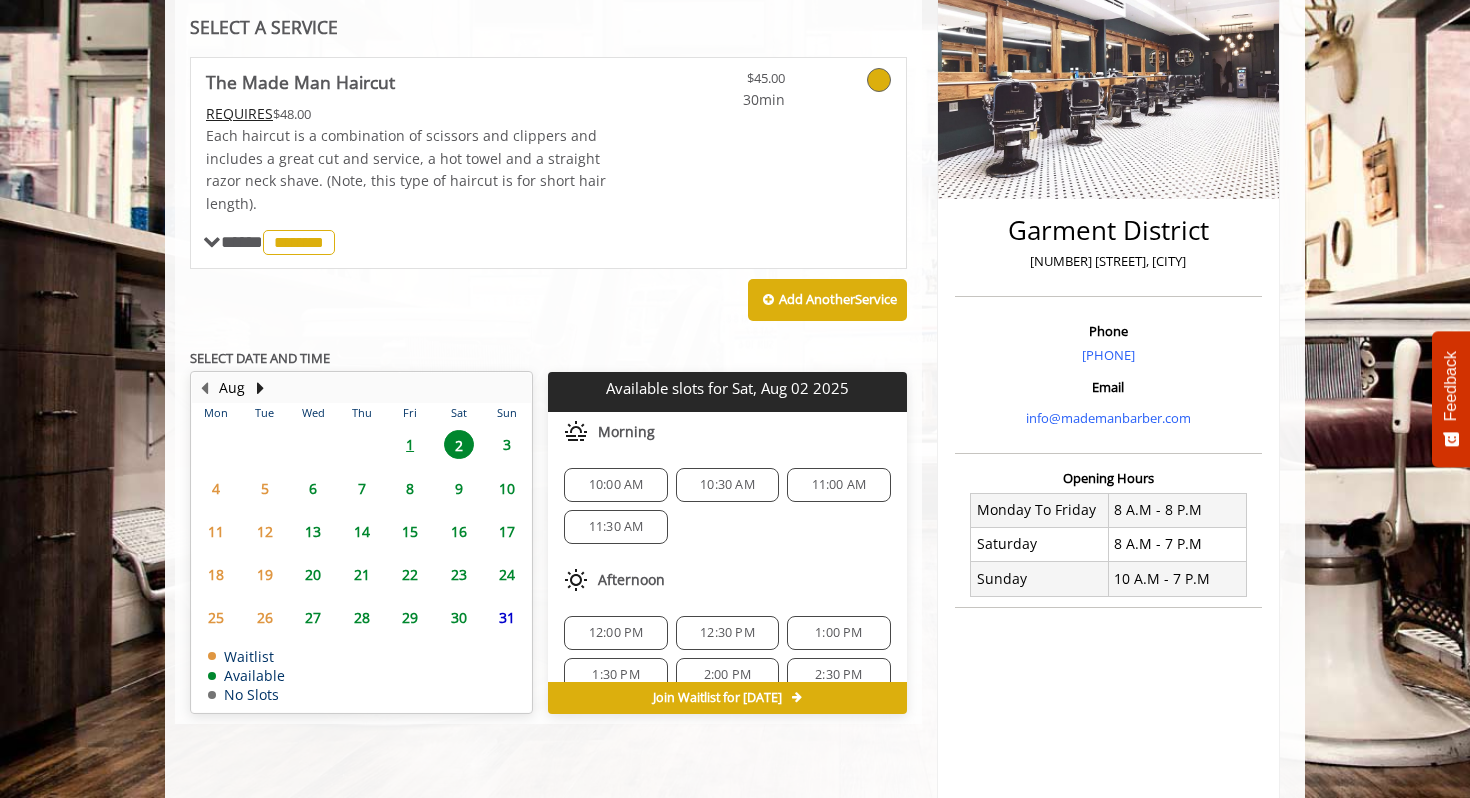 scroll, scrollTop: 0, scrollLeft: 0, axis: both 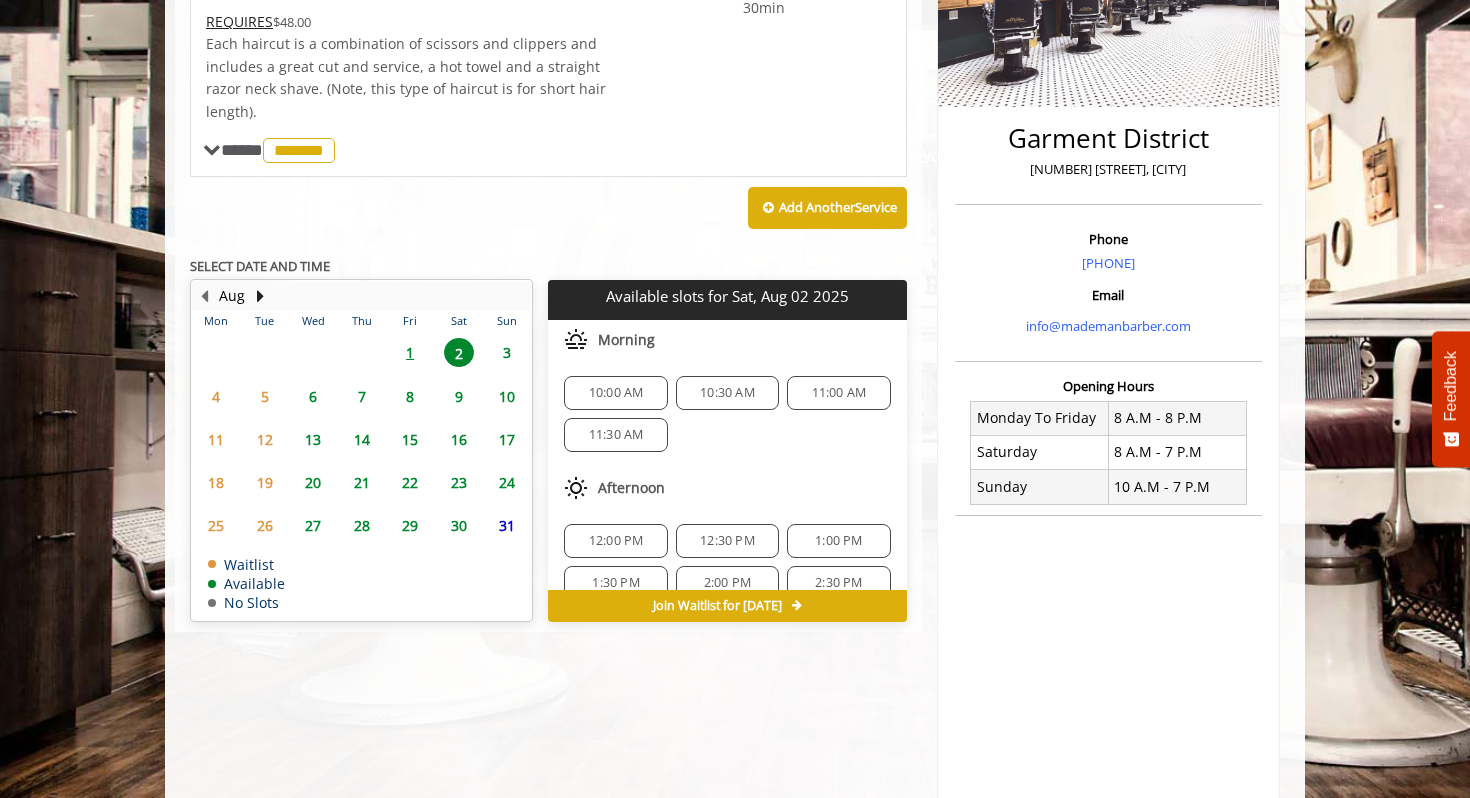 click on "10:30 AM" 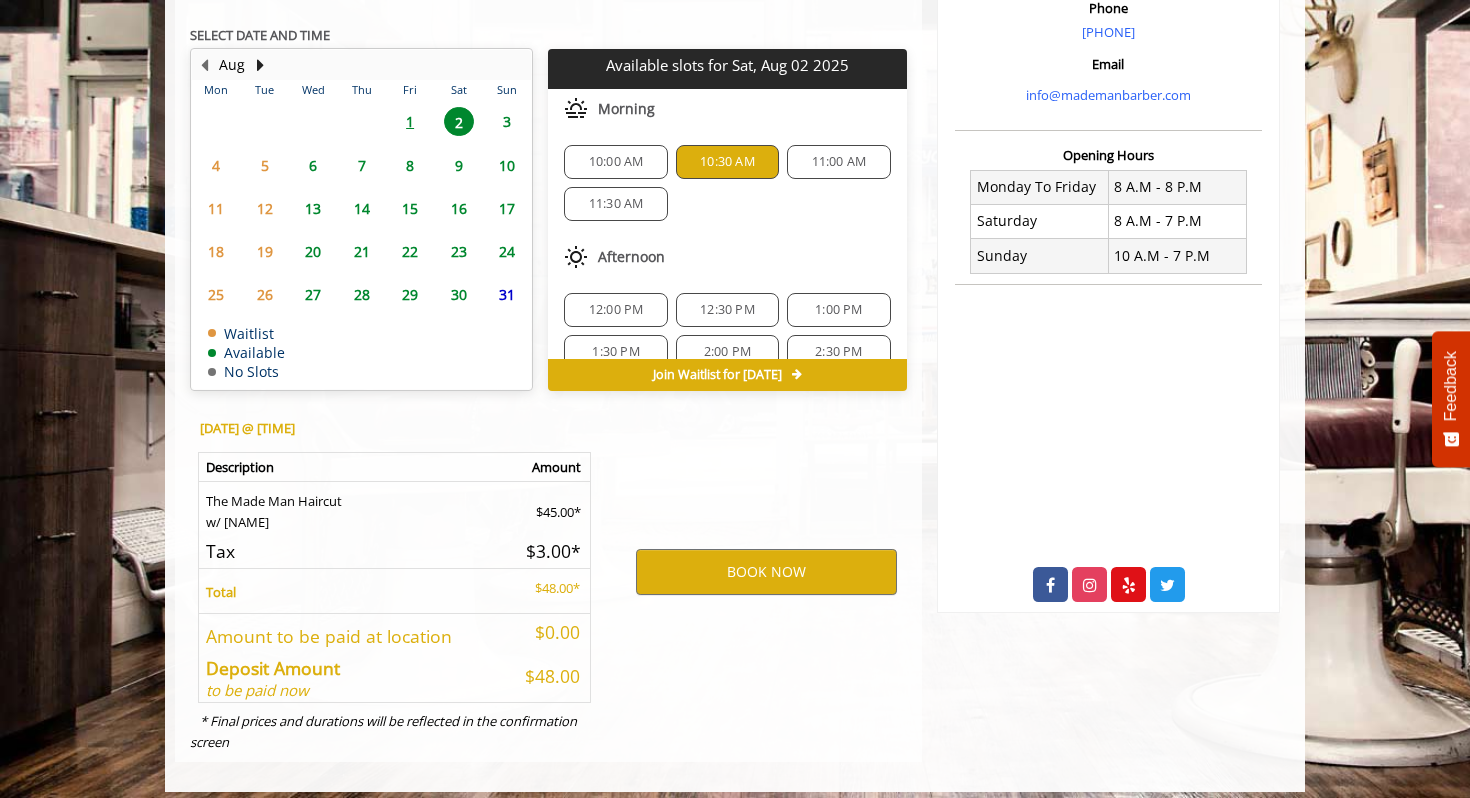 scroll, scrollTop: 644, scrollLeft: 0, axis: vertical 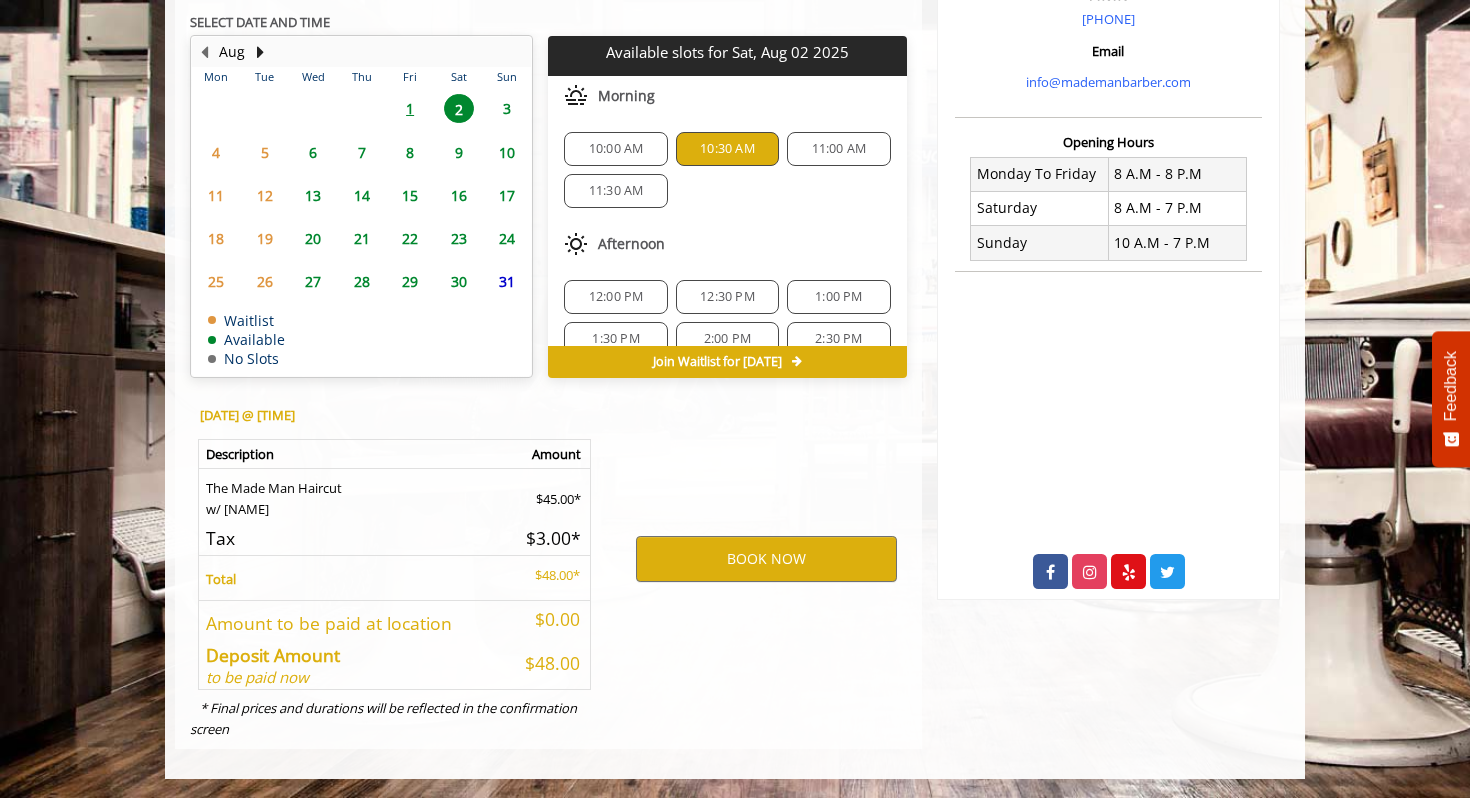 click on "Join Waitlist  for Sat, Aug 02 2025" 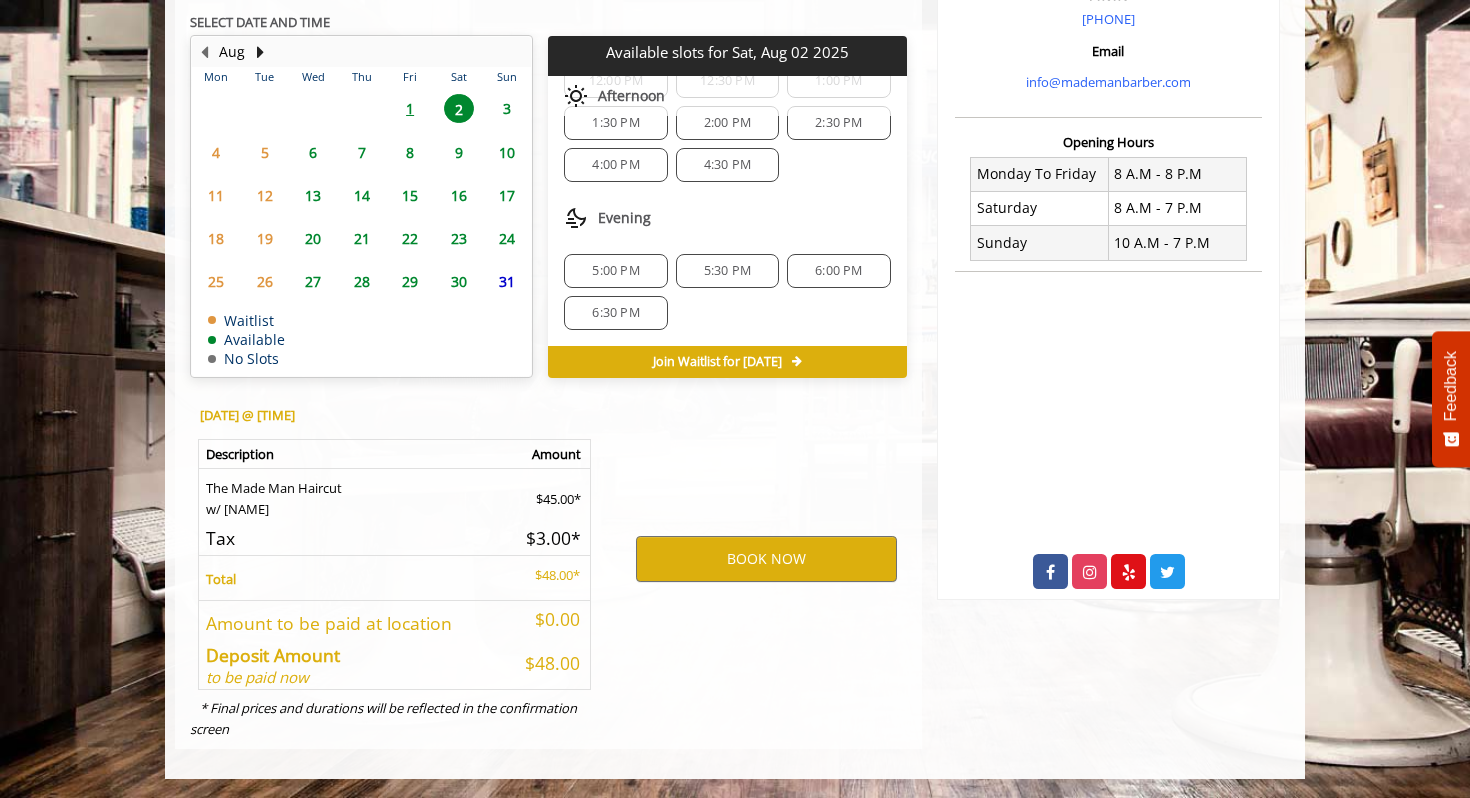 scroll, scrollTop: 0, scrollLeft: 0, axis: both 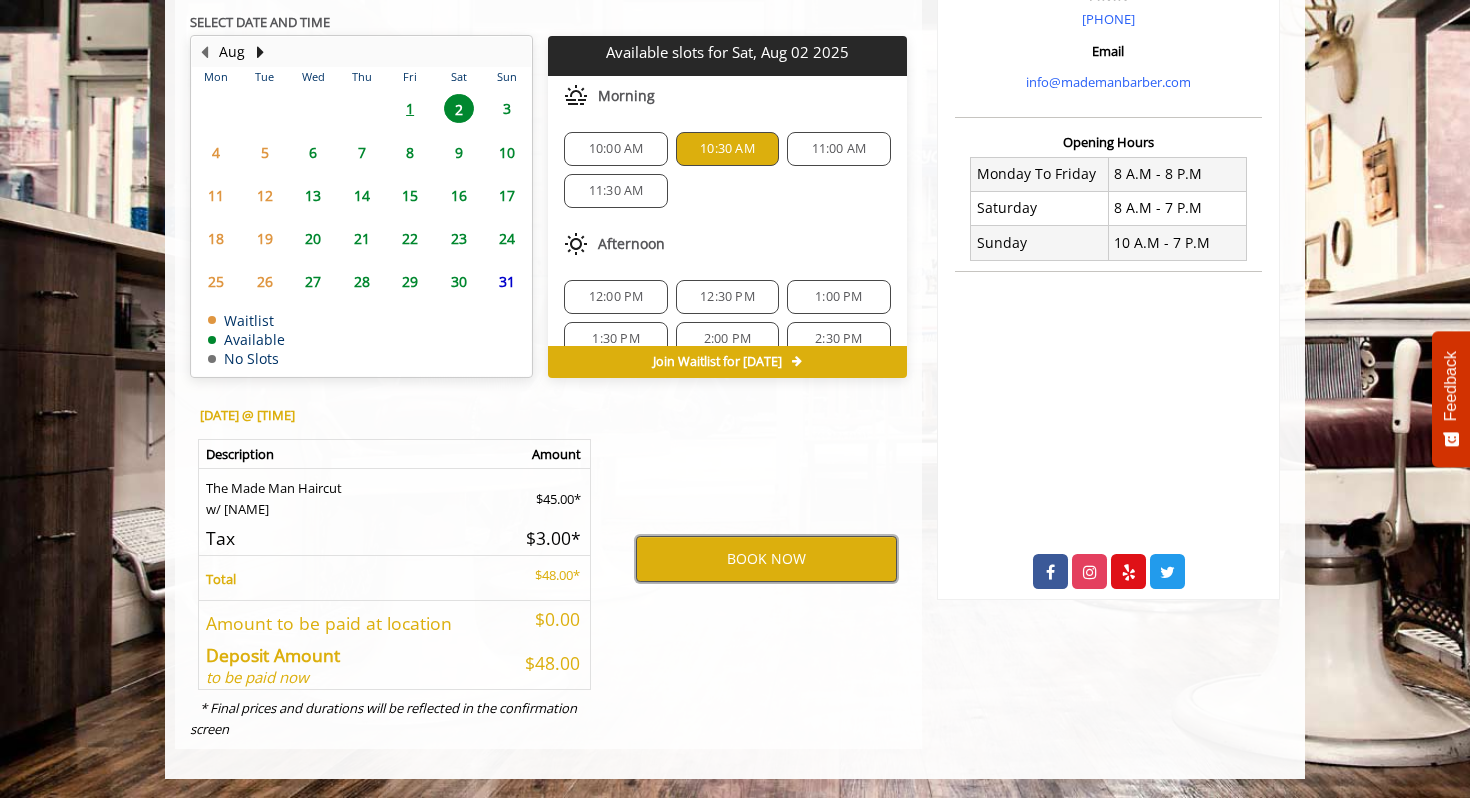click on "BOOK NOW" at bounding box center (766, 559) 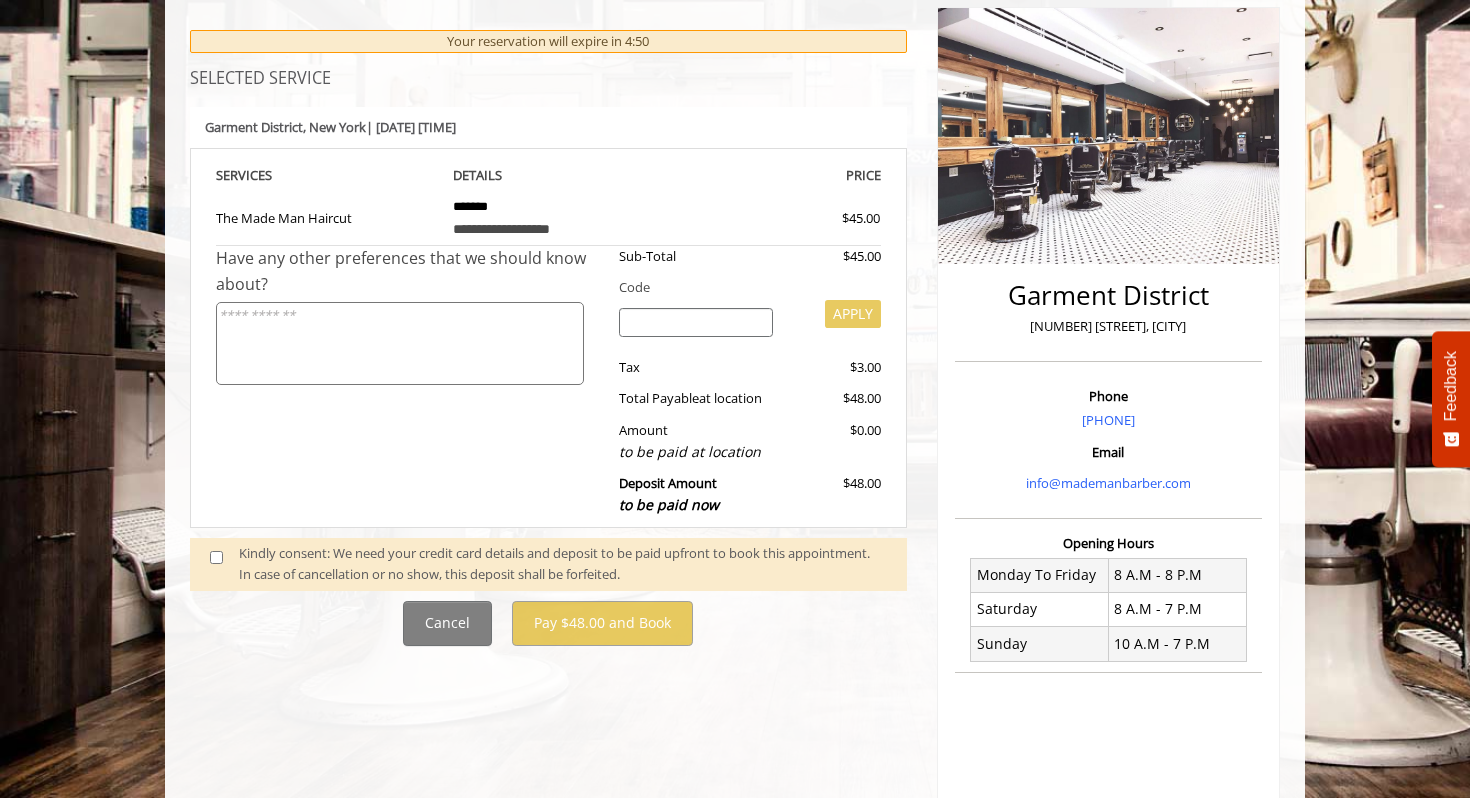 scroll, scrollTop: 244, scrollLeft: 0, axis: vertical 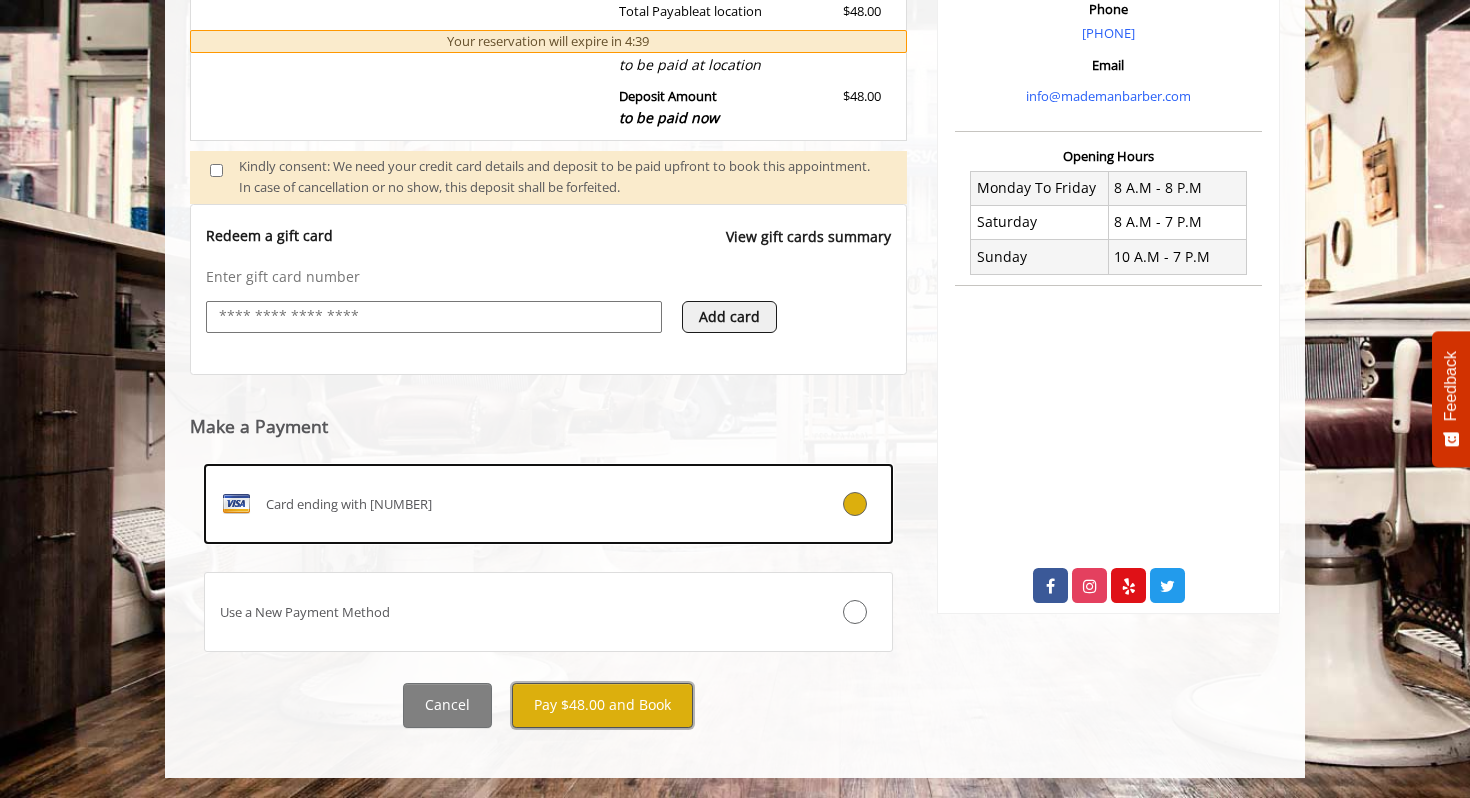 click on "Pay $48.00 and Book" at bounding box center [602, 705] 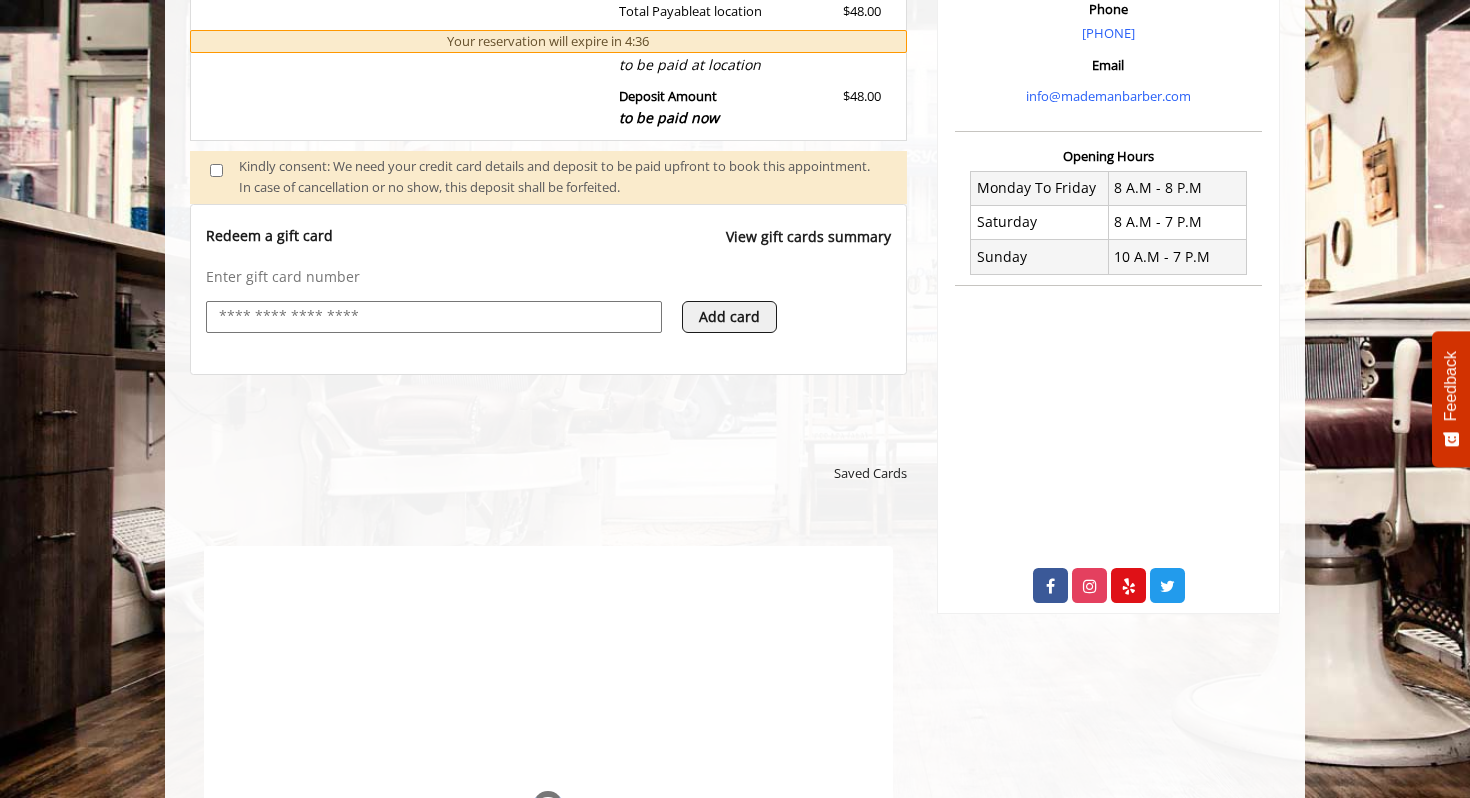scroll, scrollTop: 0, scrollLeft: 0, axis: both 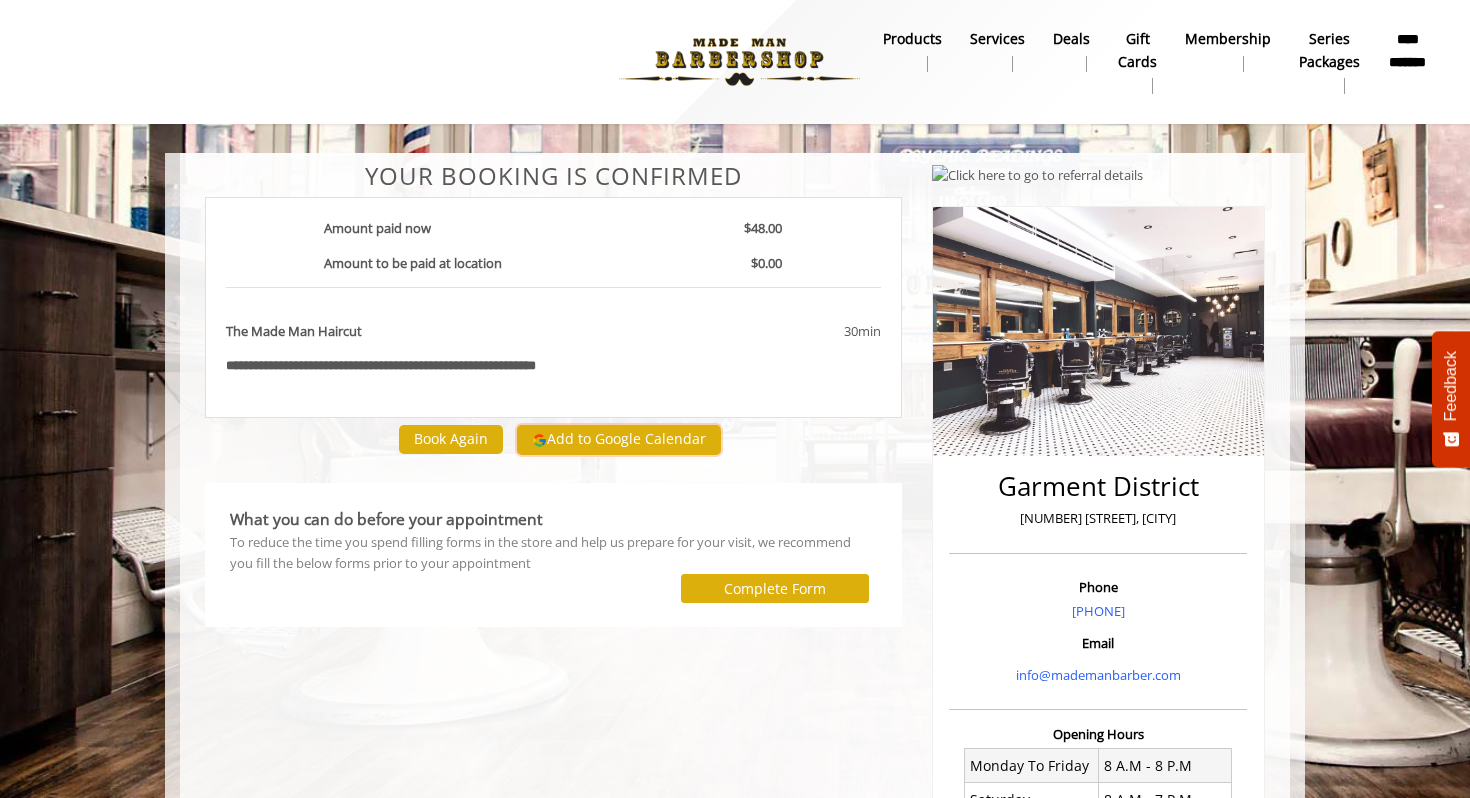 click on "Add to Google Calendar" at bounding box center [619, 440] 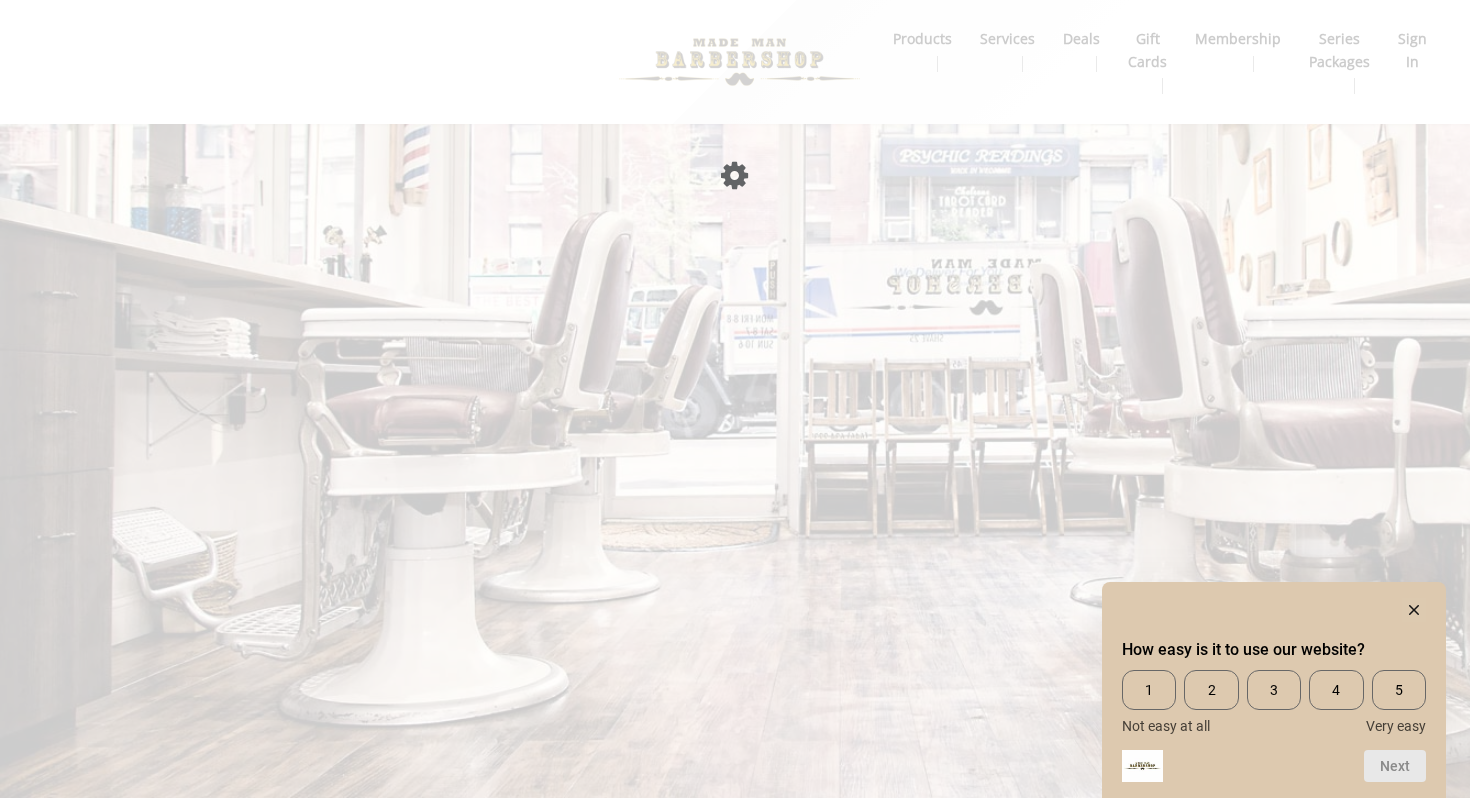 scroll, scrollTop: 0, scrollLeft: 0, axis: both 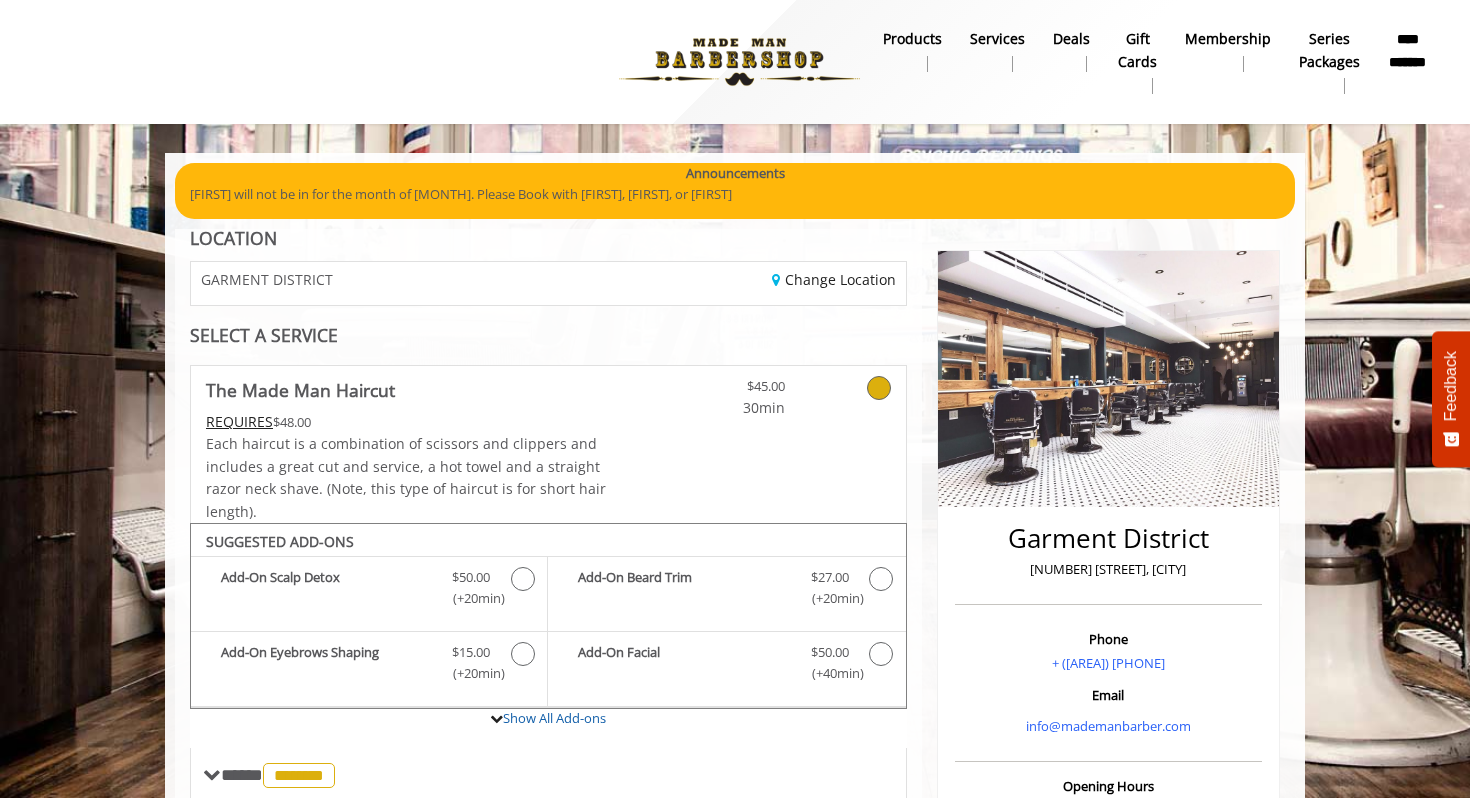 click on "**********" at bounding box center (1407, 50) 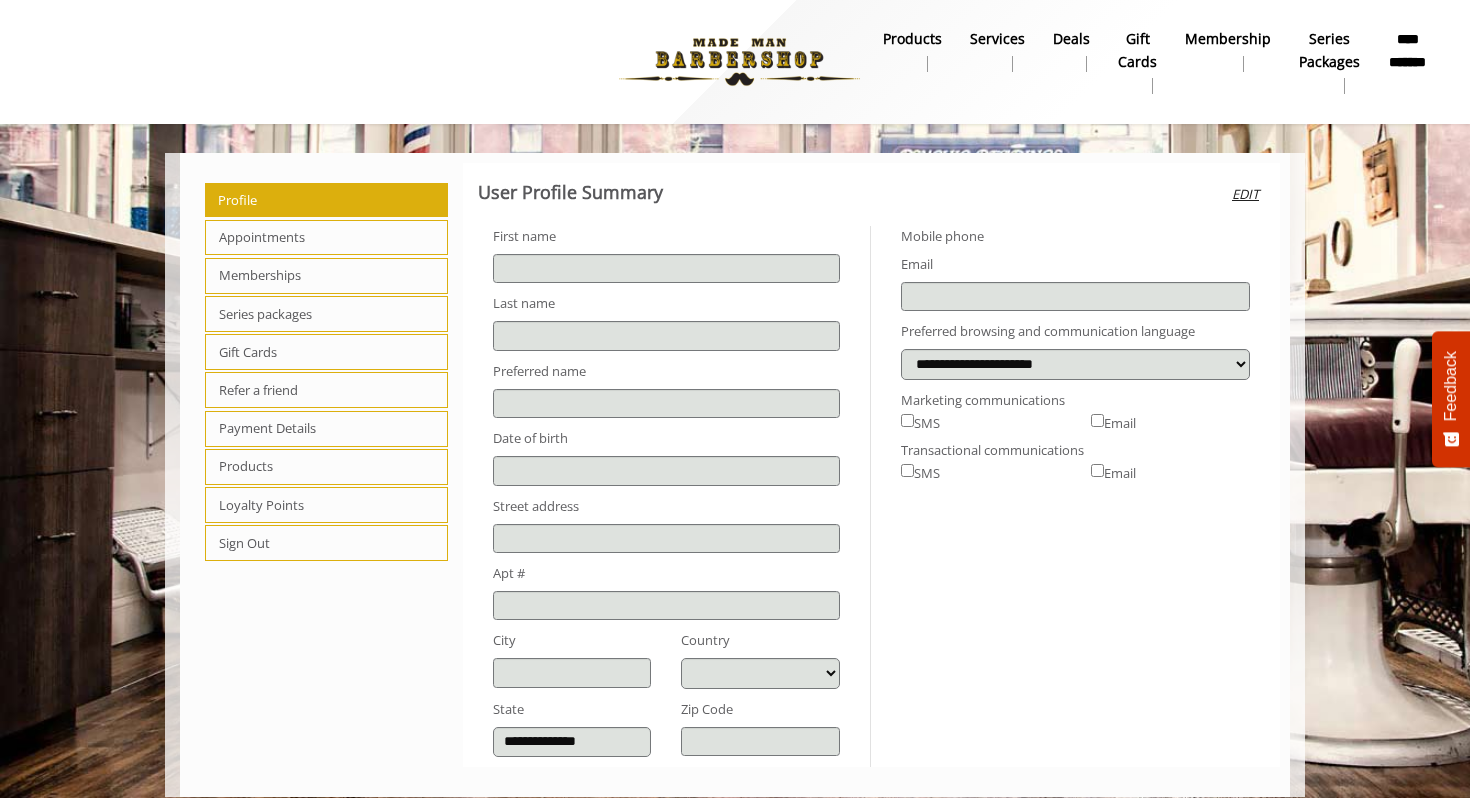 type on "******" 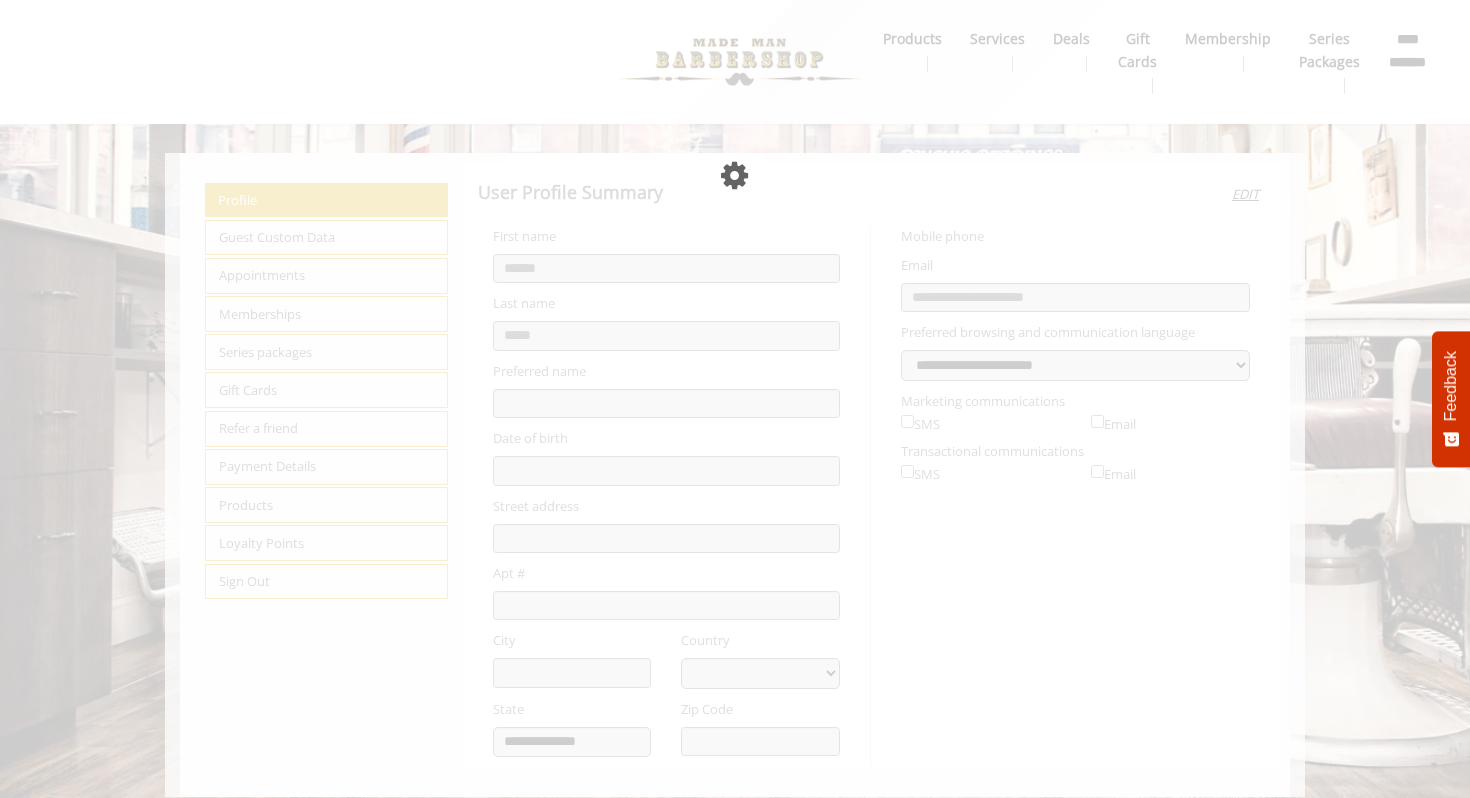 select on "***" 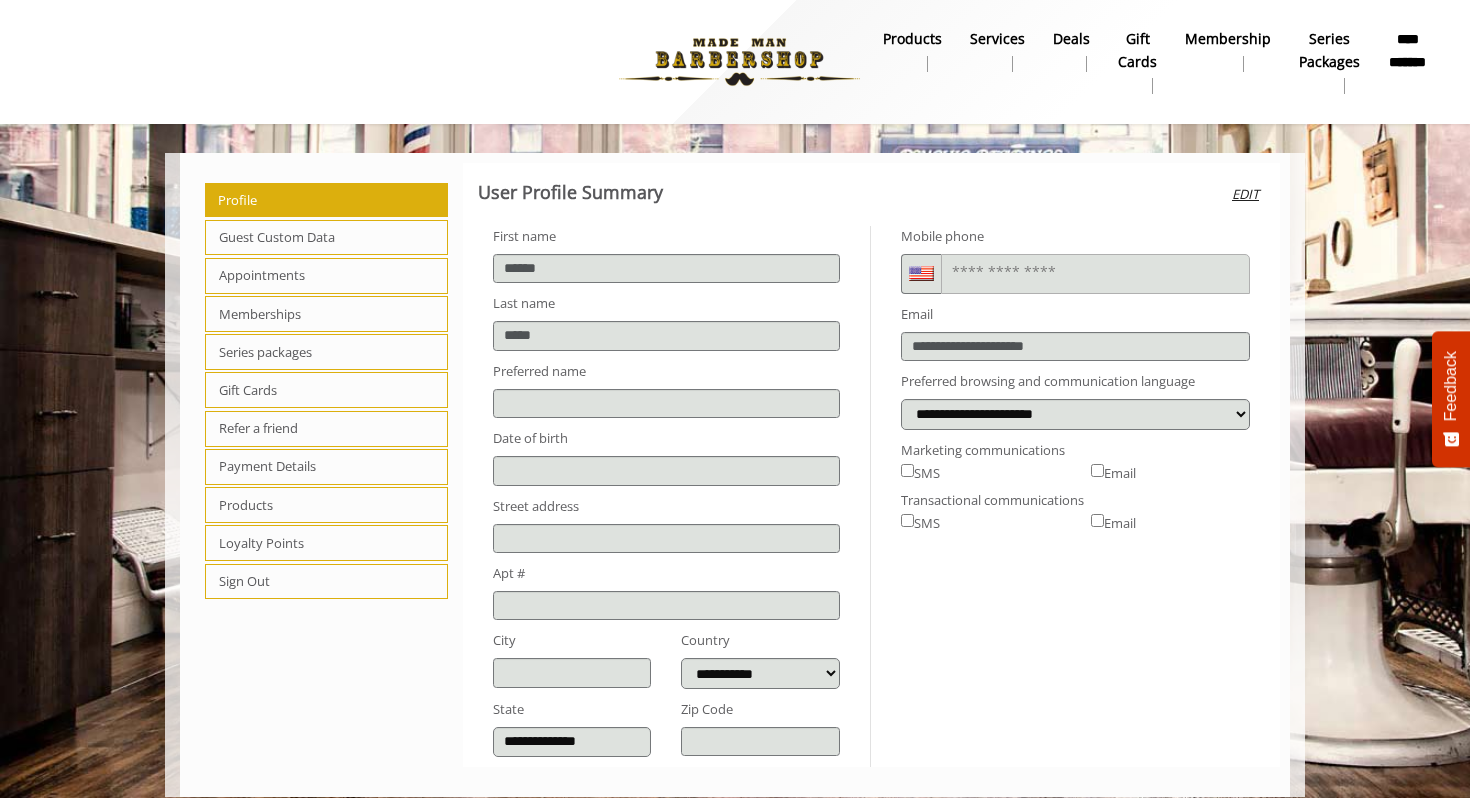 click on "Appointments" at bounding box center (326, 276) 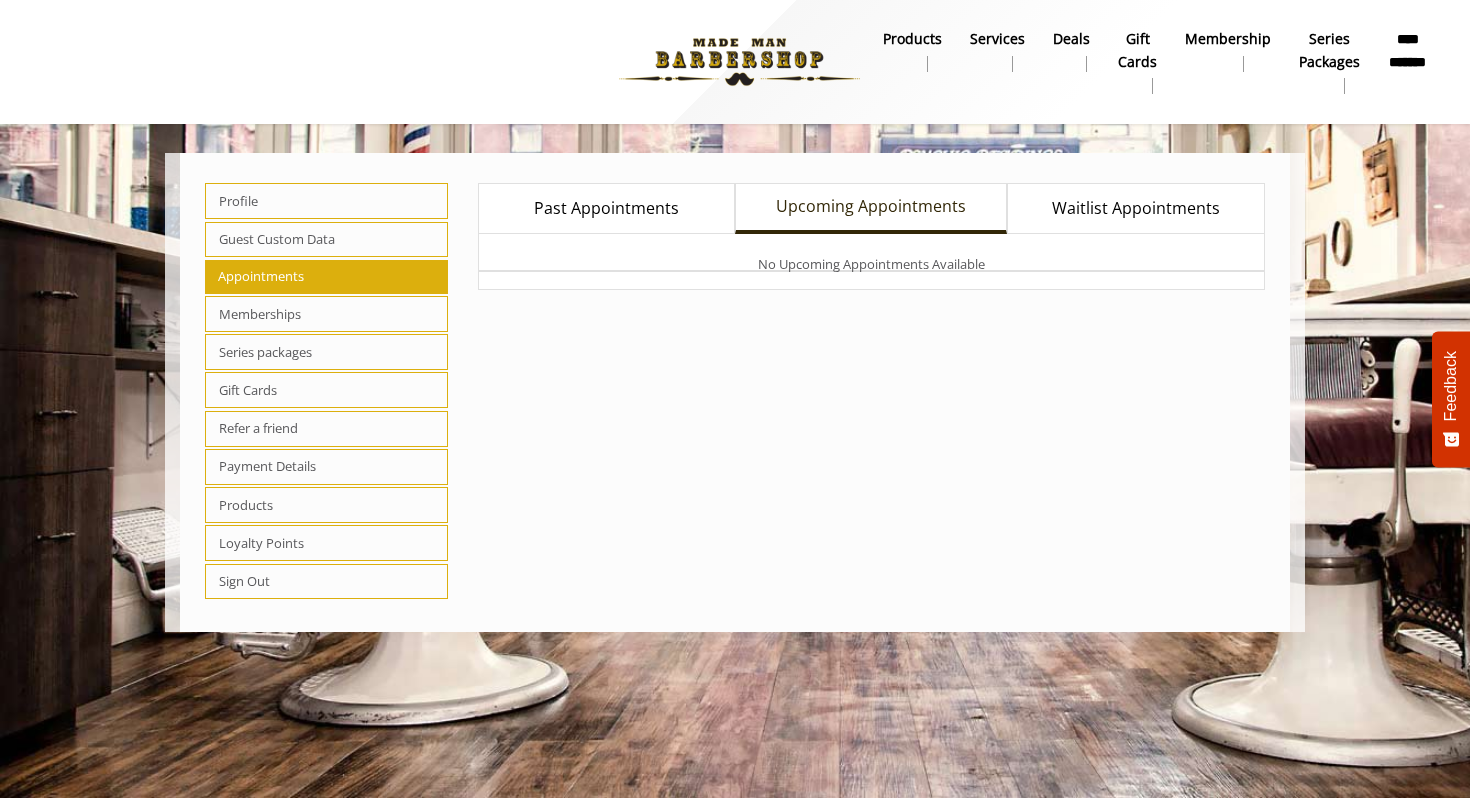 click on "Past Appointments" at bounding box center (606, 208) 